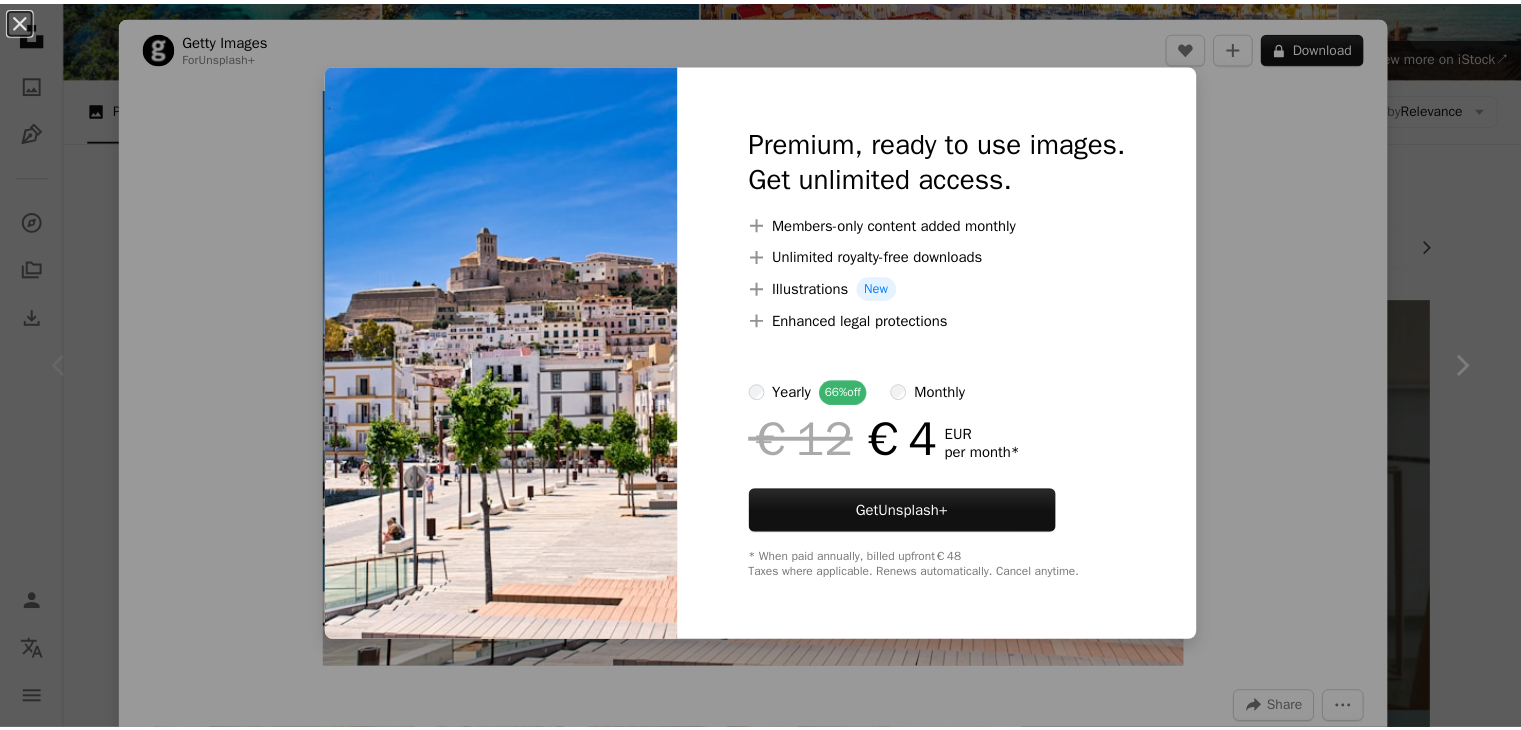 scroll, scrollTop: 200, scrollLeft: 0, axis: vertical 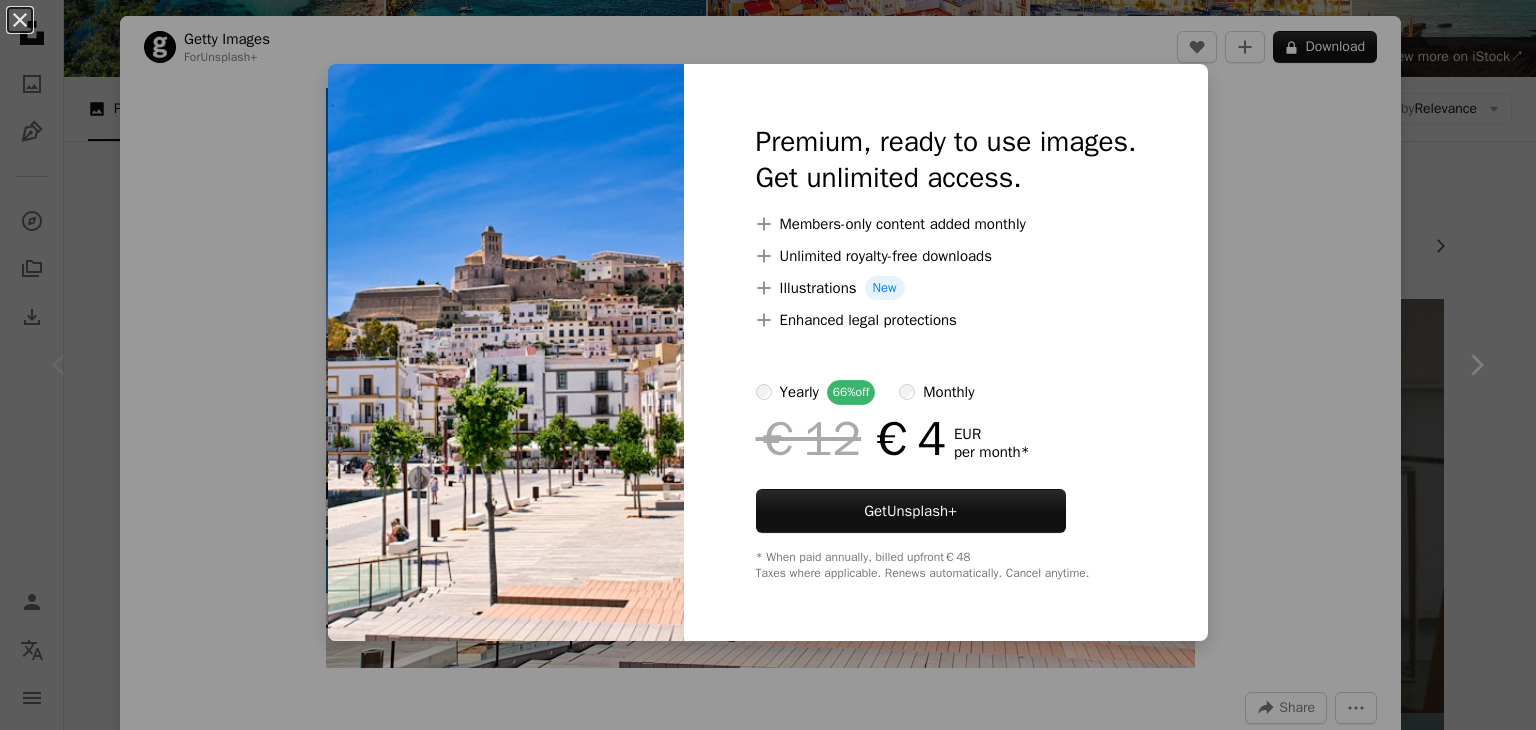 drag, startPoint x: 1279, startPoint y: 235, endPoint x: 1320, endPoint y: 136, distance: 107.15409 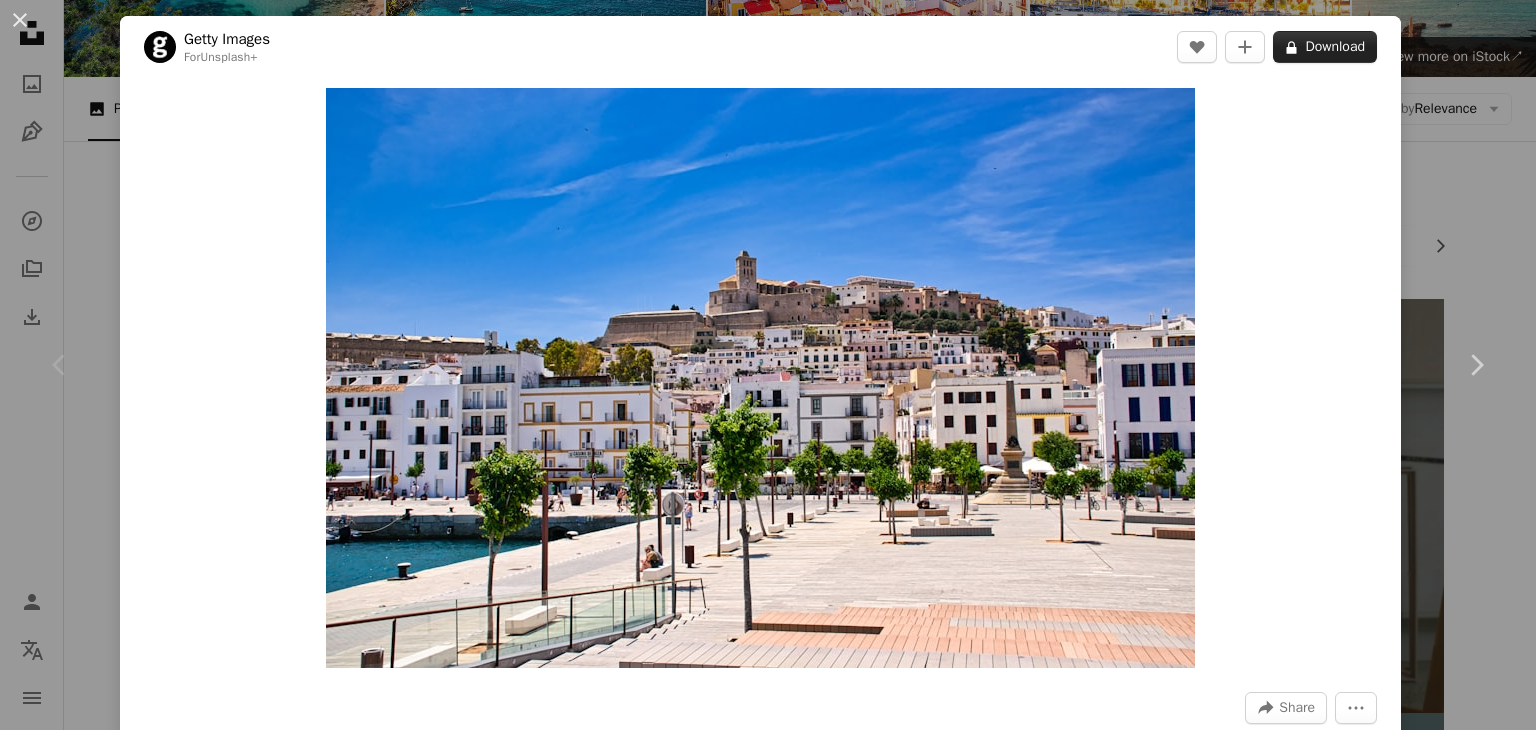 click on "A lock Download" at bounding box center (1325, 47) 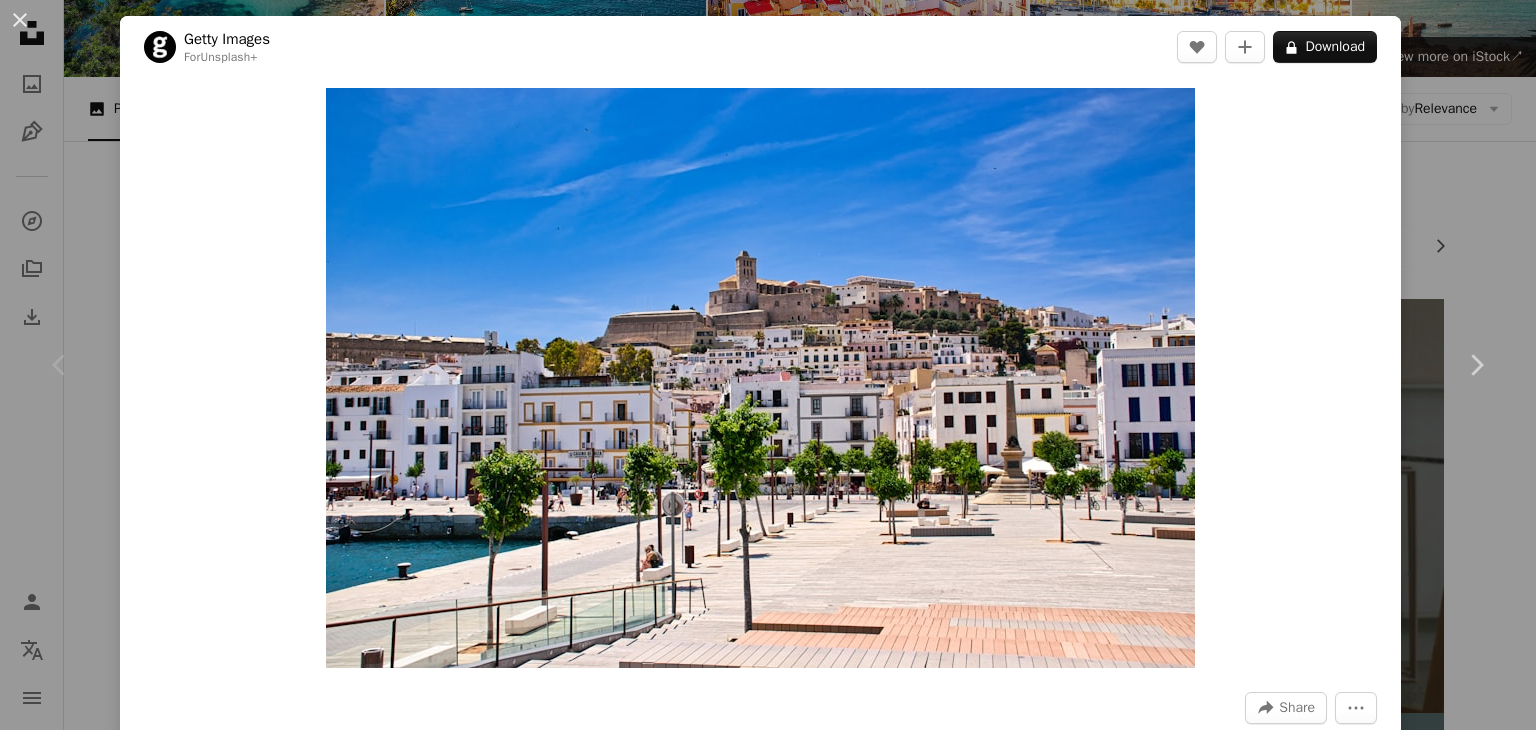 click on "An X shape Premium, ready to use images. Get unlimited access. A plus sign Members-only content added monthly A plus sign Unlimited royalty-free downloads A plus sign Illustrations  New A plus sign Enhanced legal protections yearly 66%  off monthly €12   €4 EUR per month * Get  Unsplash+ * When paid annually, billed upfront  €48 Taxes where applicable. Renews automatically. Cancel anytime." at bounding box center [768, 18084] 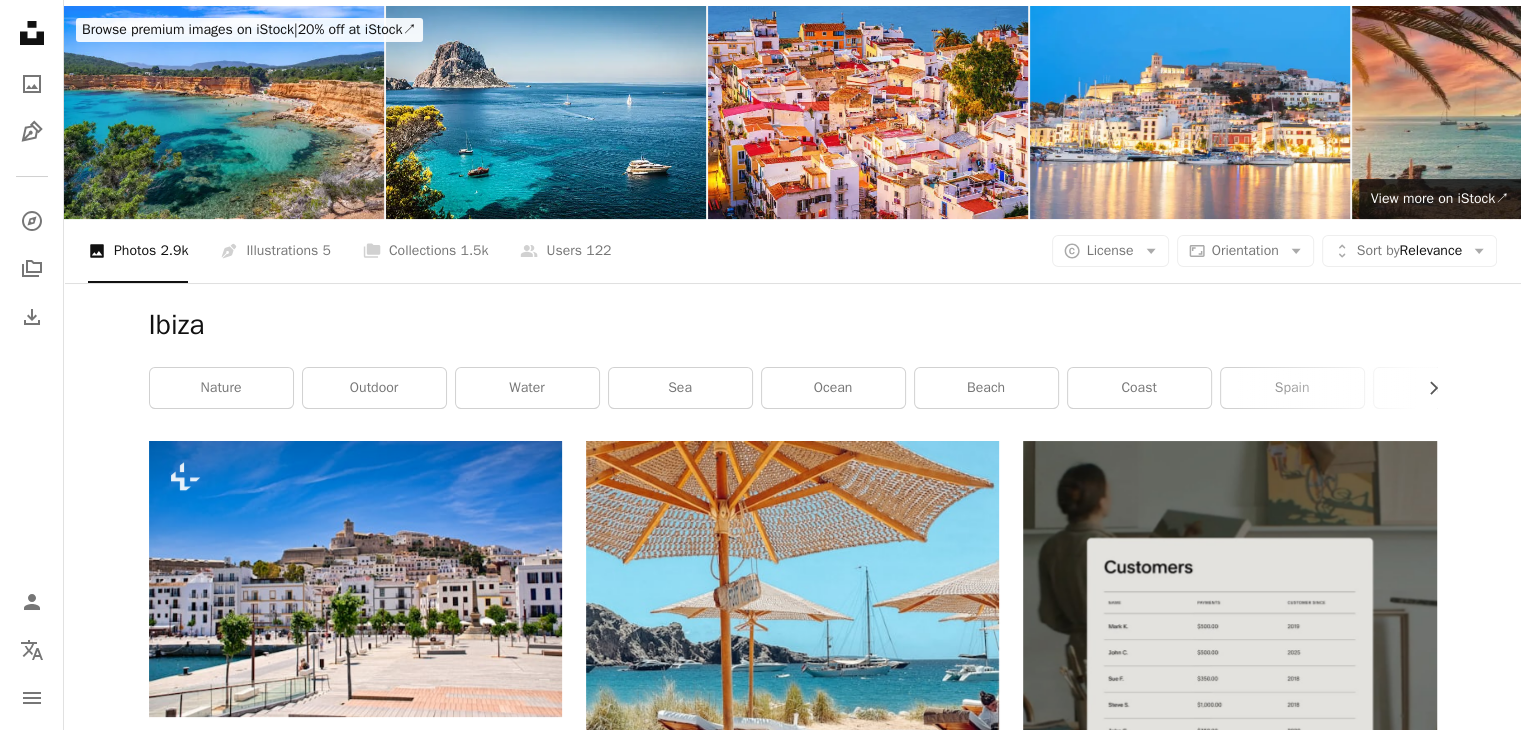scroll, scrollTop: 0, scrollLeft: 0, axis: both 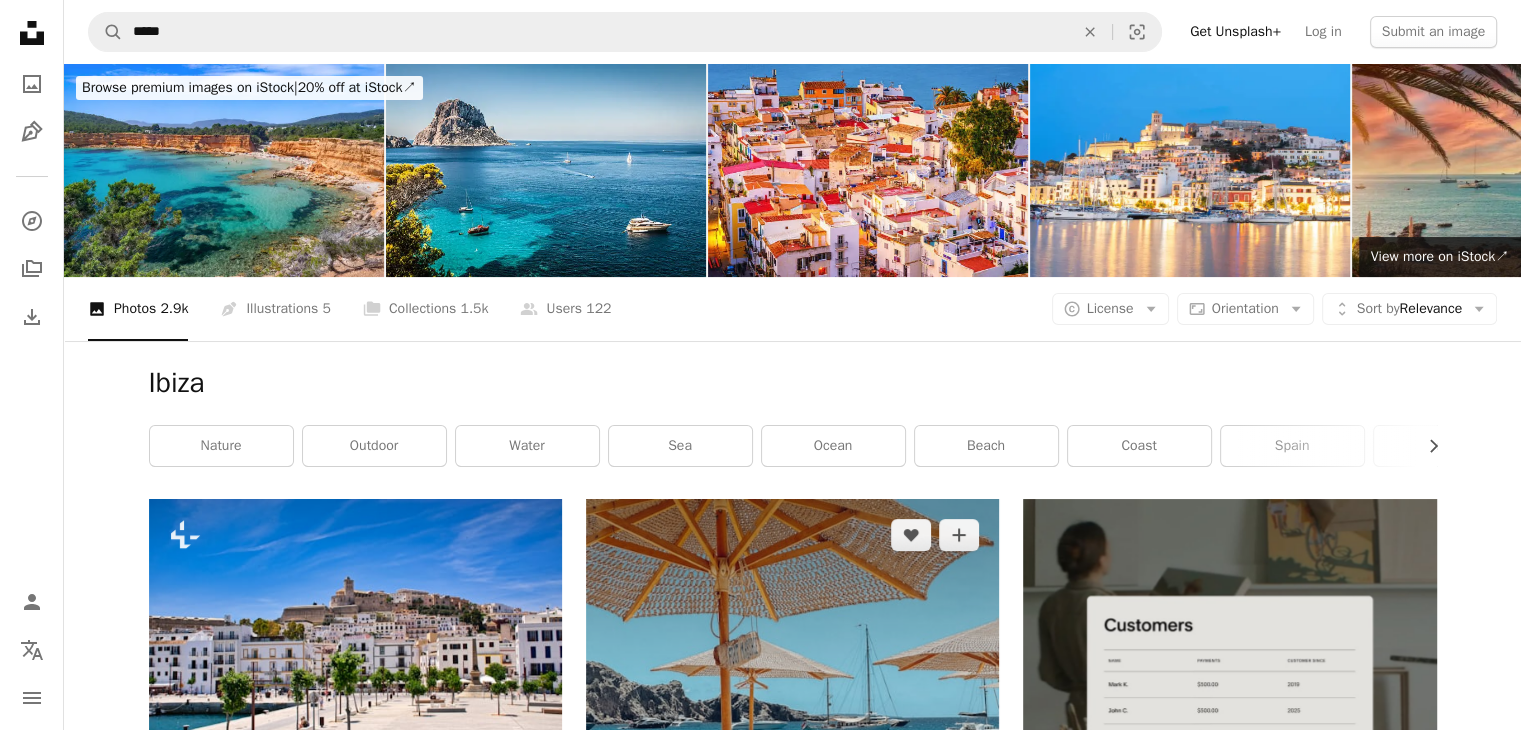 click at bounding box center (792, 757) 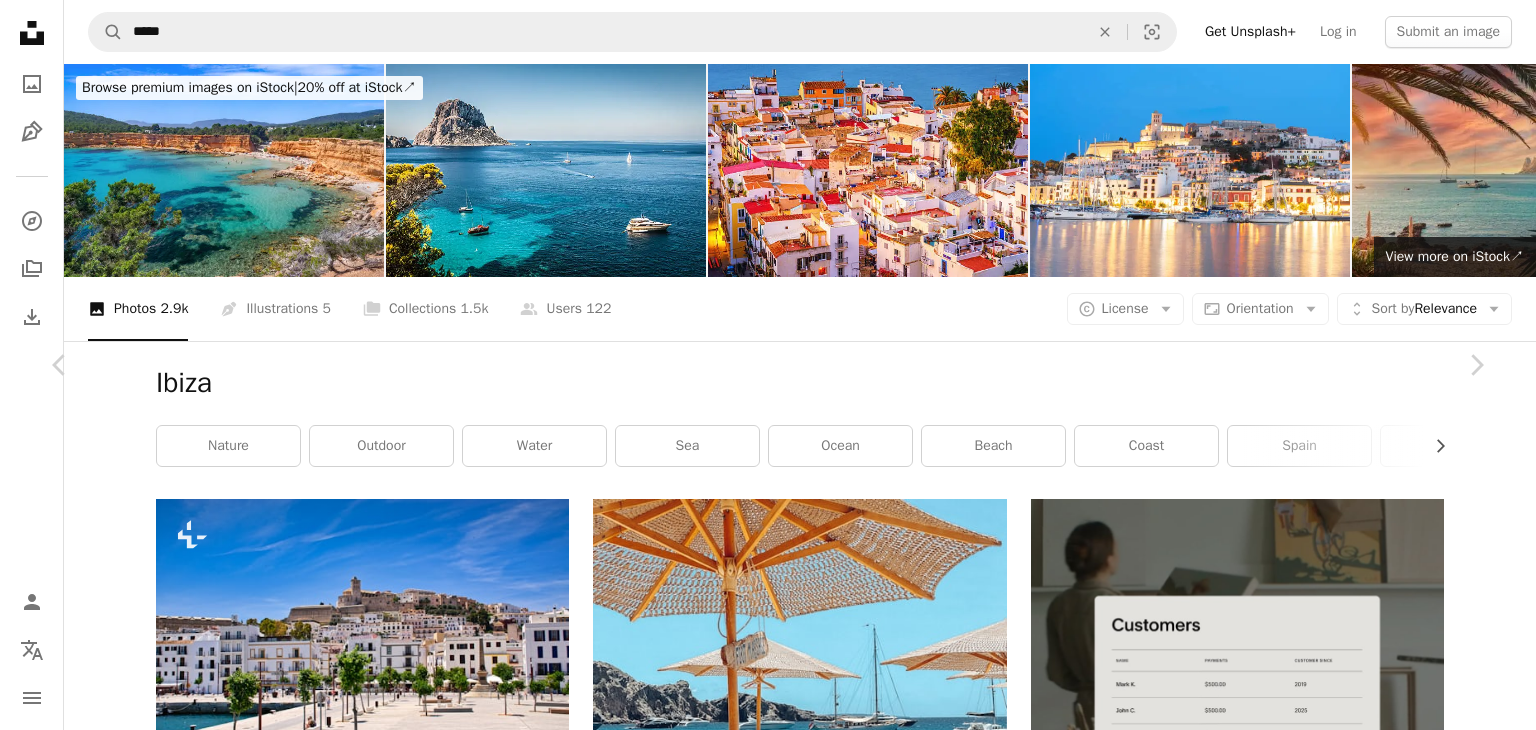 drag, startPoint x: 1495, startPoint y: 97, endPoint x: 1438, endPoint y: 216, distance: 131.94696 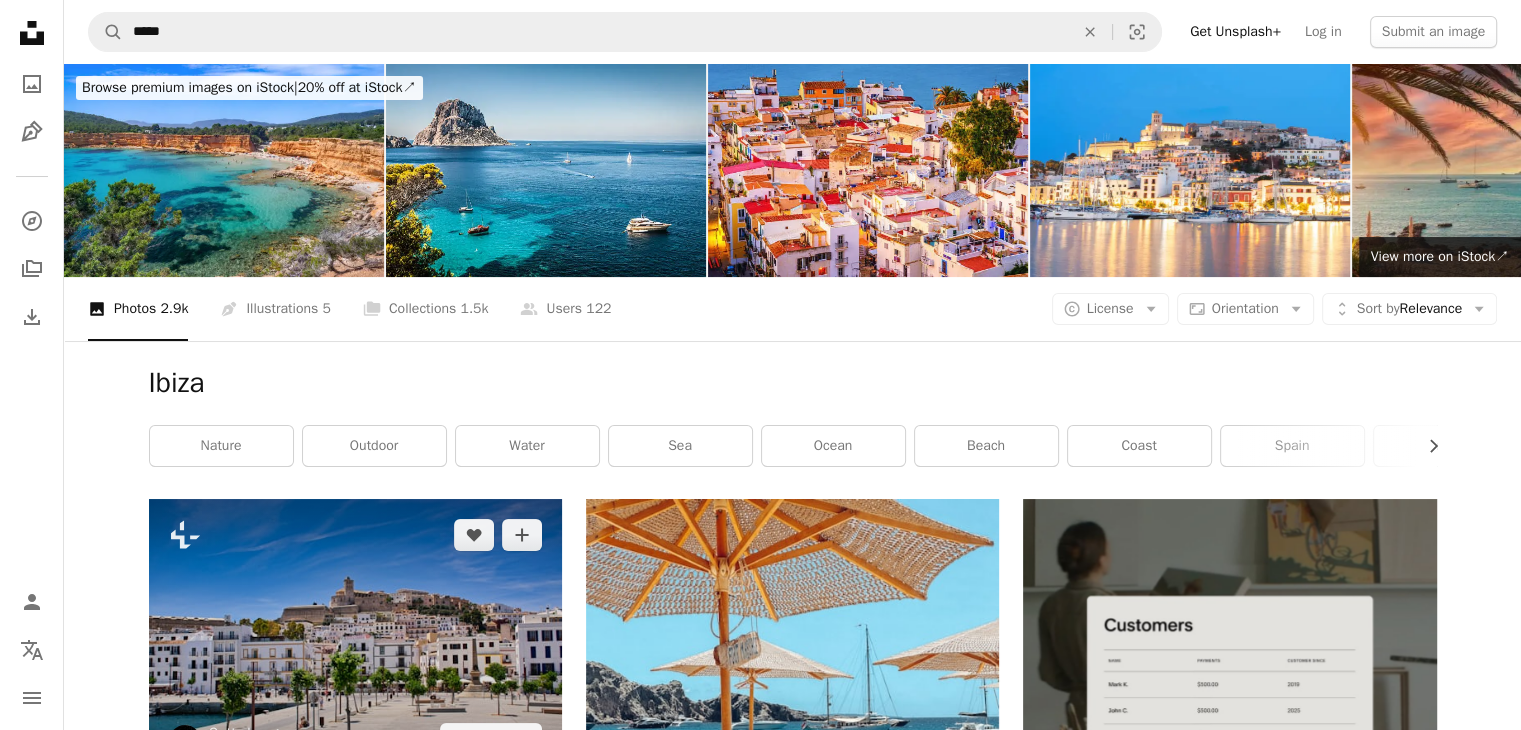 click at bounding box center (355, 637) 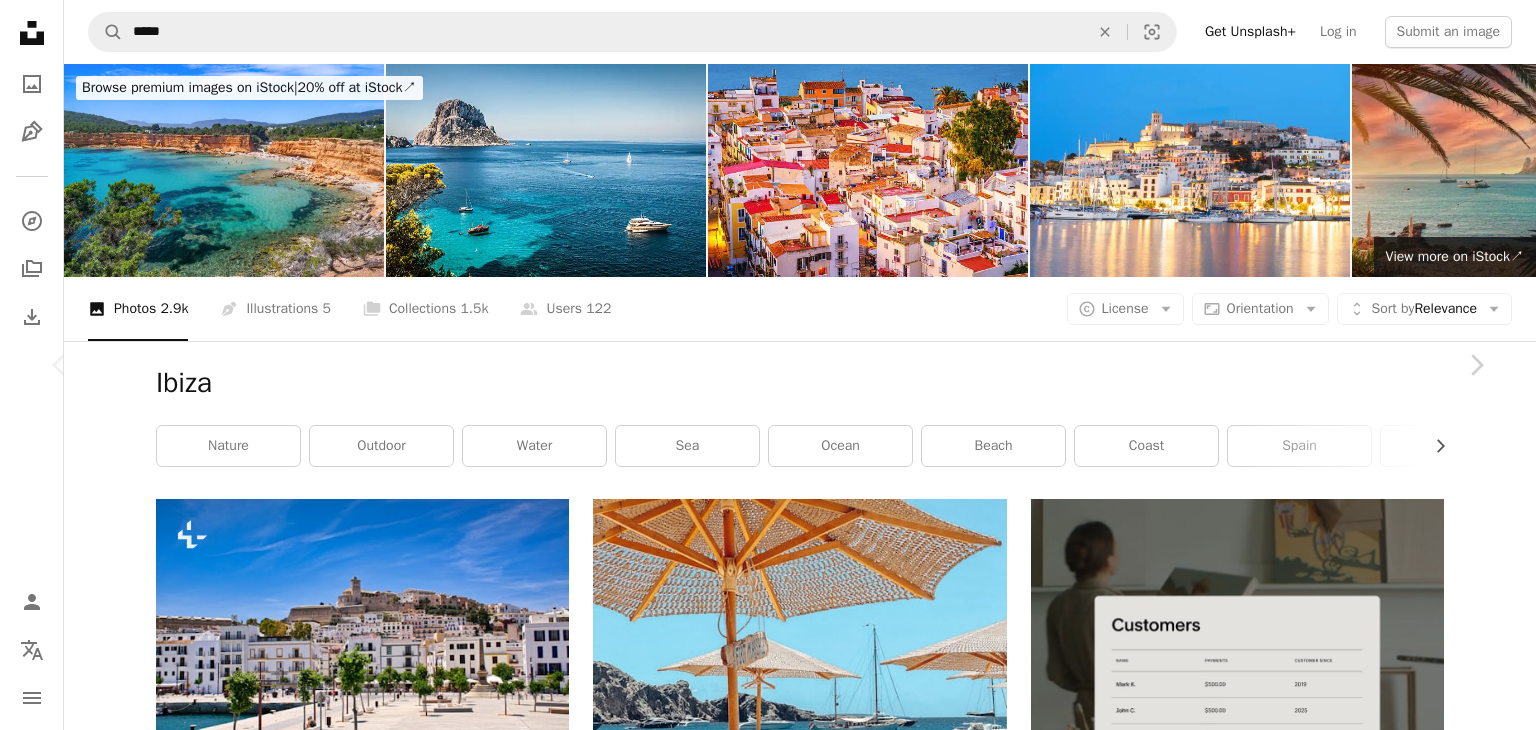 click on "An X shape Chevron left Chevron right Getty Images For Unsplash+ A heart A plus sign A lock Download Zoom in A forward-right arrow Share More Actions Calendar outlined Published on October 19, 2023 Camera NIKON CORPORATION, NIKON D5600 Safety Licensed under the Unsplash+ License beach travel city sea architecture summer photography island sunny horizontal color image no people vacations famous place tourist resort [CITY] island Free images Related images Plus sign for Unsplash+ A heart A plus sign Getty Images For Unsplash+ A lock Download Plus sign for Unsplash+ A heart A plus sign Getty Images For Unsplash+ A lock Download Plus sign for Unsplash+ A heart A plus sign Getty Images For Unsplash+ A lock Download Plus sign for Unsplash+ A heart A plus sign Getty Images For Unsplash+ A lock Download Plus sign for Unsplash+ A heart A plus sign Getty Images For Unsplash+ A lock Download Plus sign for Unsplash+ A heart" at bounding box center [768, 18284] 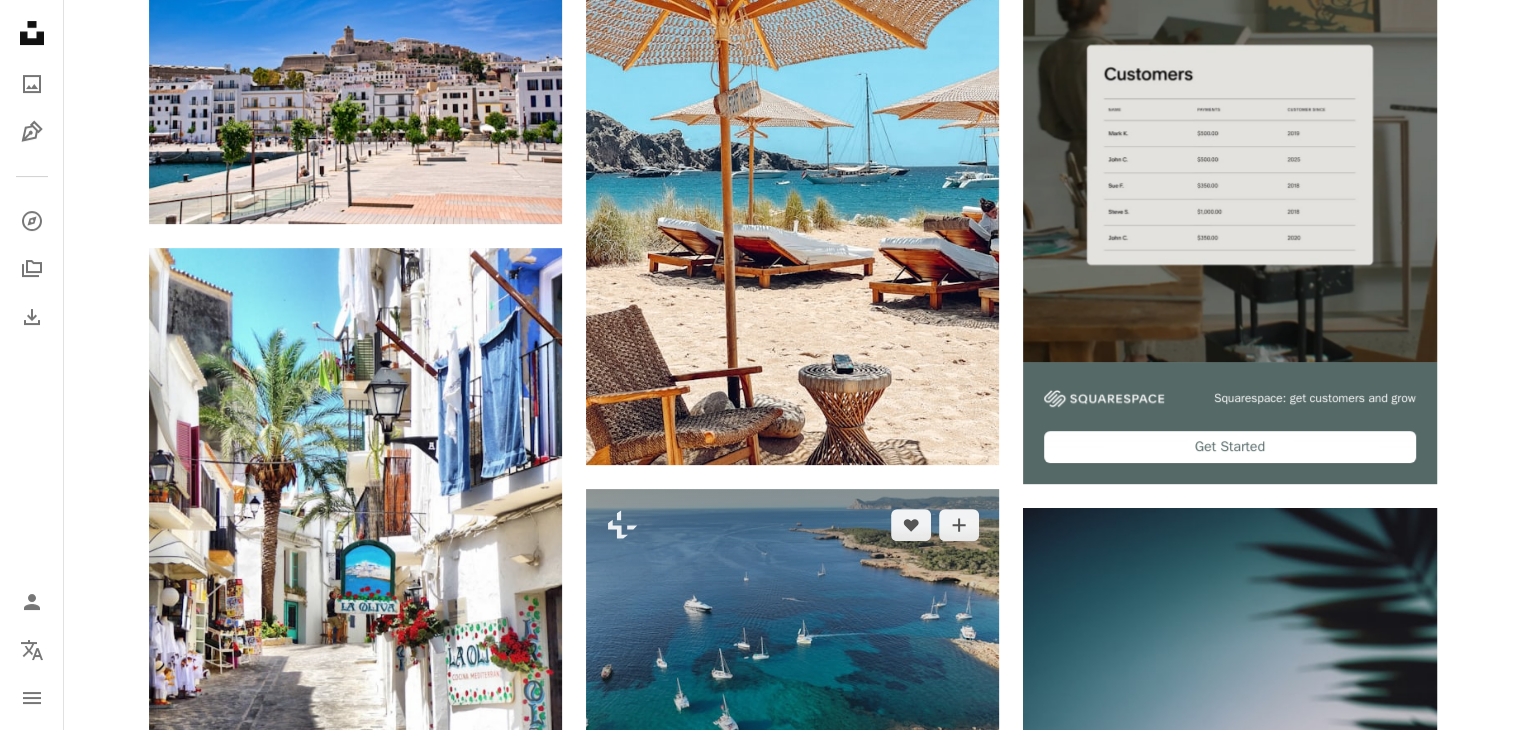scroll, scrollTop: 600, scrollLeft: 0, axis: vertical 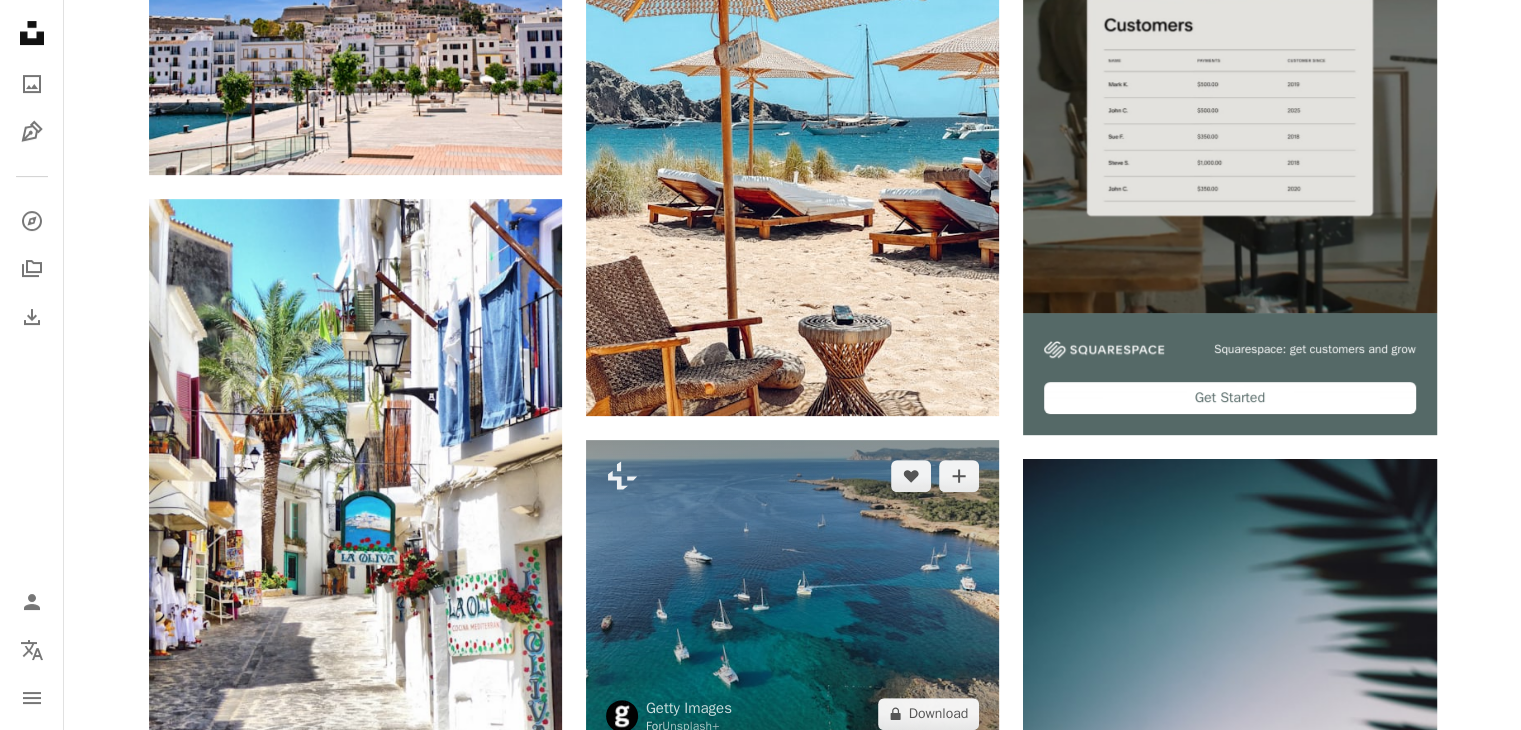 click at bounding box center [792, 595] 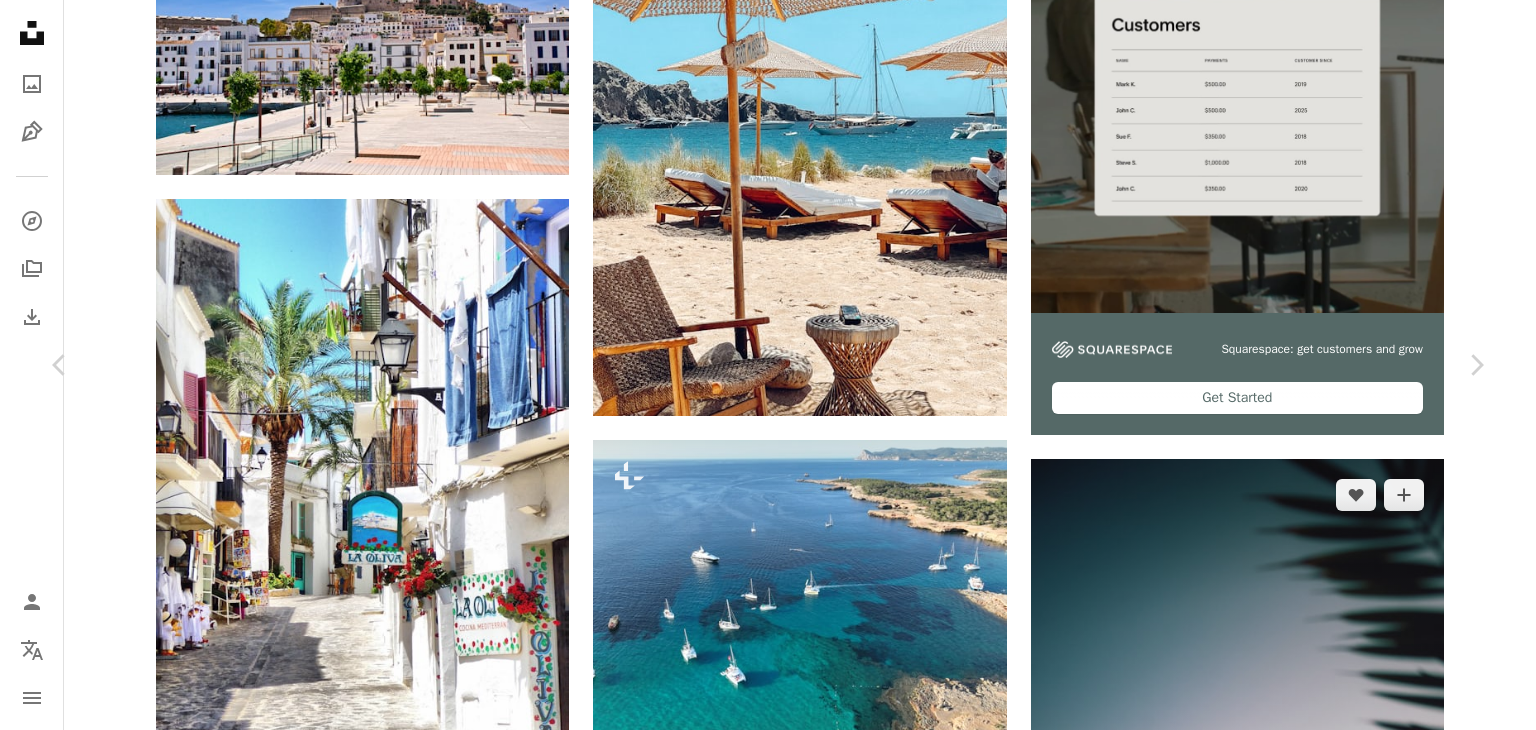 click on "An X shape Chevron left Chevron right Getty Images For Unsplash+ A heart A plus sign A lock Download Zoom in ––– –– – ––– –––– –––– ––– ––– – –––– –––– ––– ––– –––– –––– ––– ––– – –––– –––– ––– ––– –––– –––– ––– ––– – –––– –––– ––– ––– Plus sign for Unsplash+ A heart A plus sign Getty Images For Unsplash+ A lock Download Plus sign for Unsplash+ A heart A plus sign Getty Images For Unsplash+ A lock Download Plus sign for Unsplash+ A heart A plus sign Getty Images For Unsplash+ A lock Download Plus sign for Unsplash+ A heart A plus sign Getty Images For Unsplash+ A lock Download Plus sign for Unsplash+ A heart A plus sign [NAME] For Unsplash+ A lock Download Plus sign for Unsplash+ A heart" at bounding box center [768, 17684] 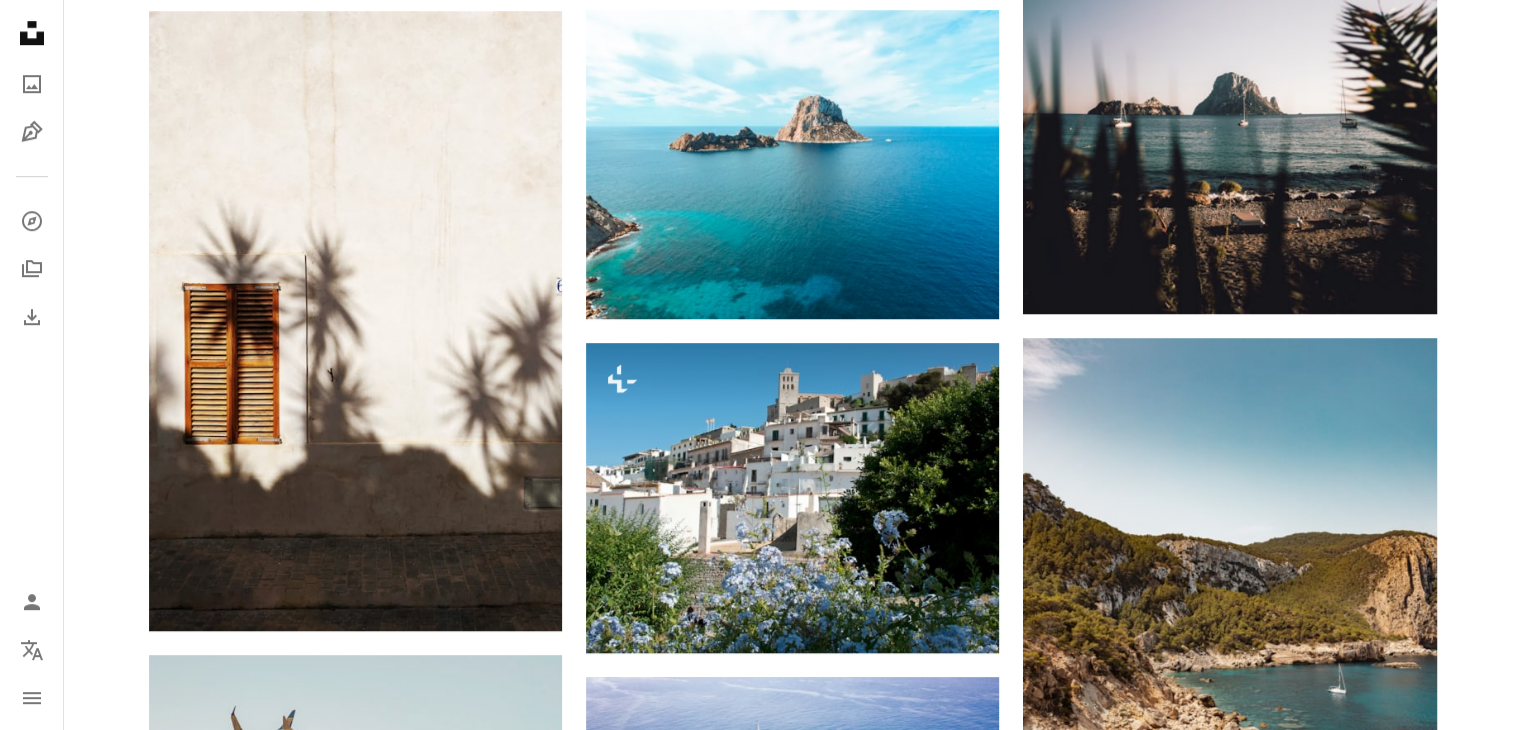 scroll, scrollTop: 1500, scrollLeft: 0, axis: vertical 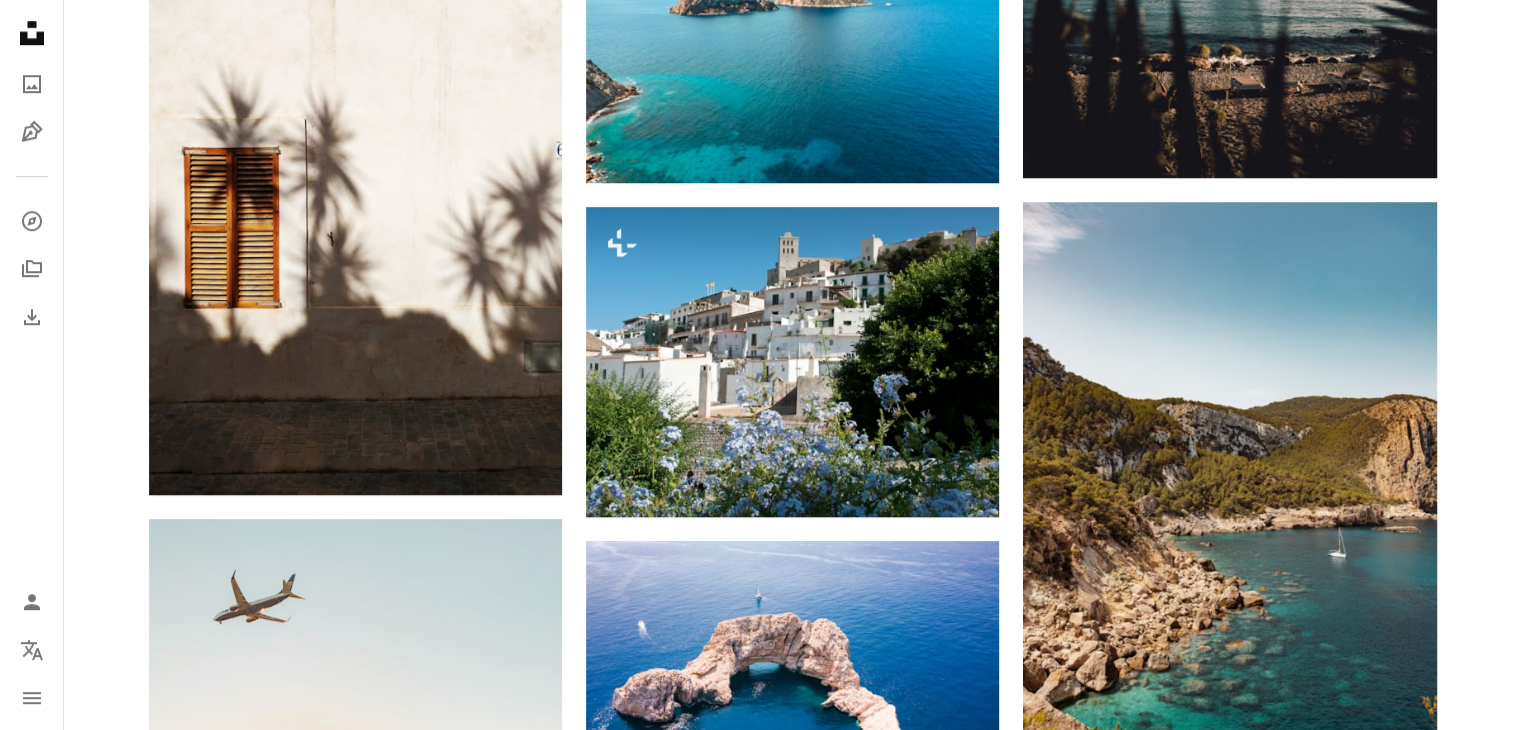 click at bounding box center (1229, 1121) 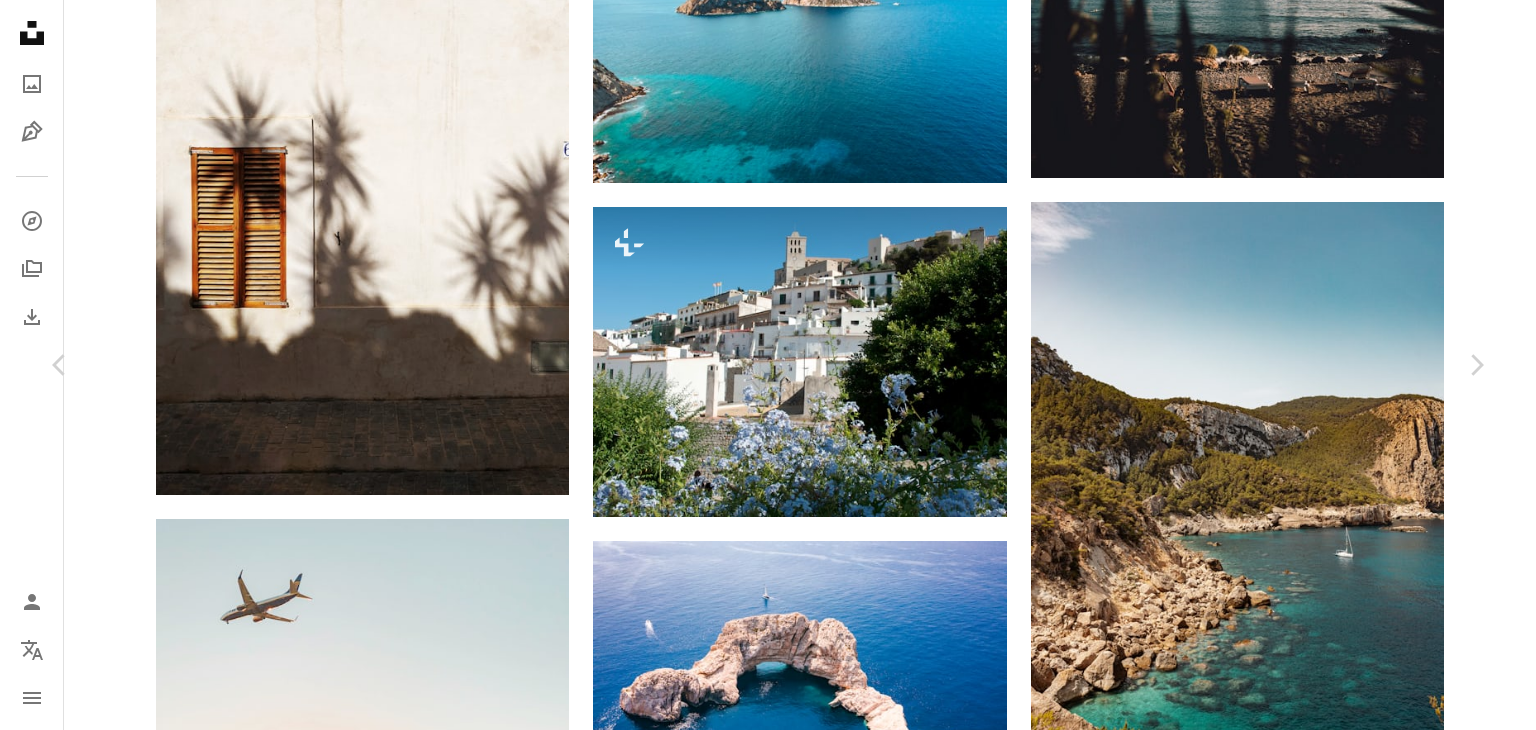 click on "Chevron down" 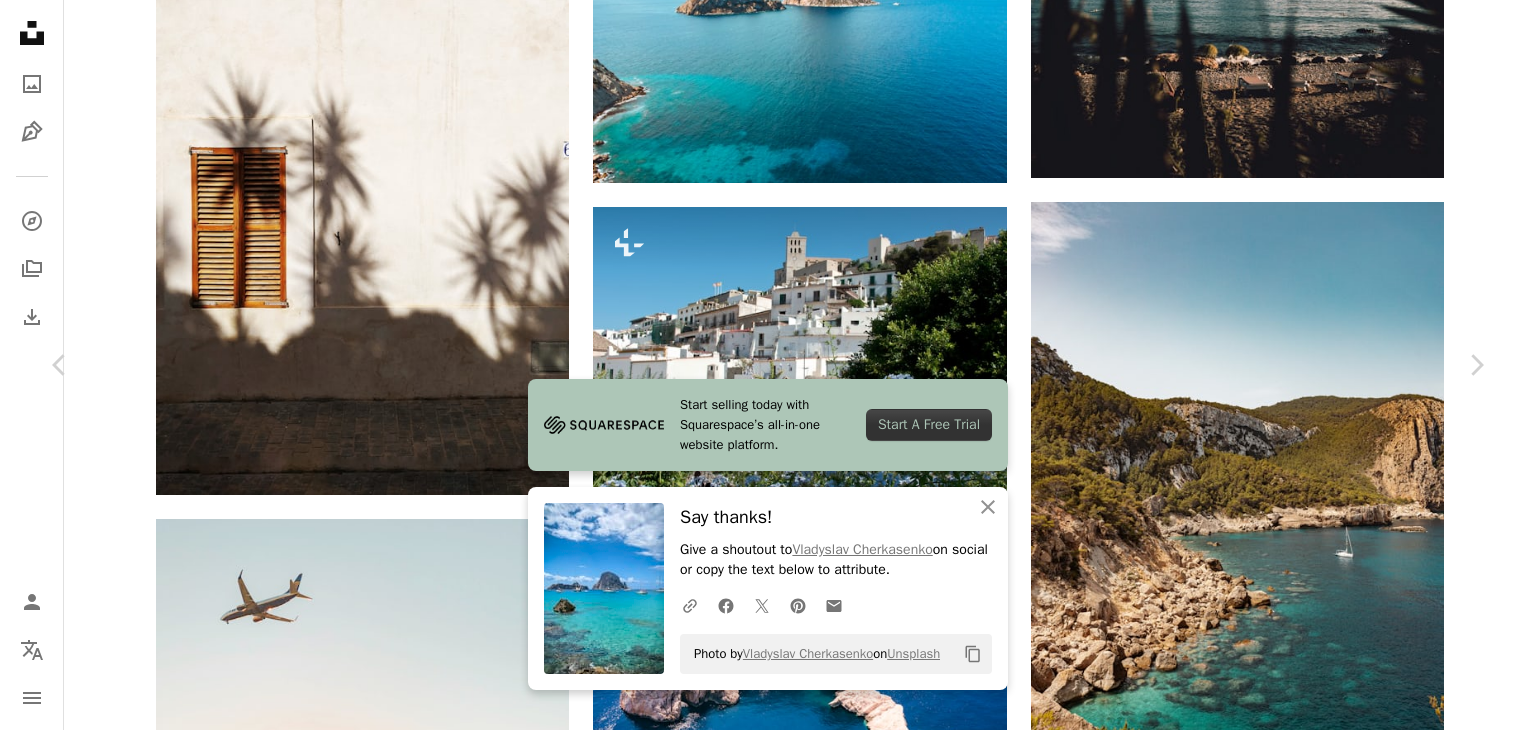 click on "An X shape Chevron left Chevron right Start selling today with Squarespace’s all-in-one website platform. Start A Free Trial An X shape Close Say thanks! Give a shoutout to [NAME] on social or copy the text below to attribute. A URL sharing icon (chains) Facebook icon X (formerly Twitter) icon Pinterest icon An envelope Photo by [NAME] on Unsplash Copy content [NAME] [USERNAME] A heart A plus sign Download free Chevron down Zoom in Views 1,702,469 Downloads 11,362 A forward-right arrow Share Info icon Info More Actions A map marker [CITY], [STATE] Calendar outlined Published on November 26, 2019 Camera Apple, iPhone XS Max Safety Free to use under the Unsplash License beach land sea blue boat vehicle island transportation outdoors coast [CITY] shoreline promontory Backgrounds Browse premium related images on iStock | Save 20% with code UNSPLASH20 View more on iStock ↗ Related images A heart A plus sign [NAME] For" at bounding box center [768, 16784] 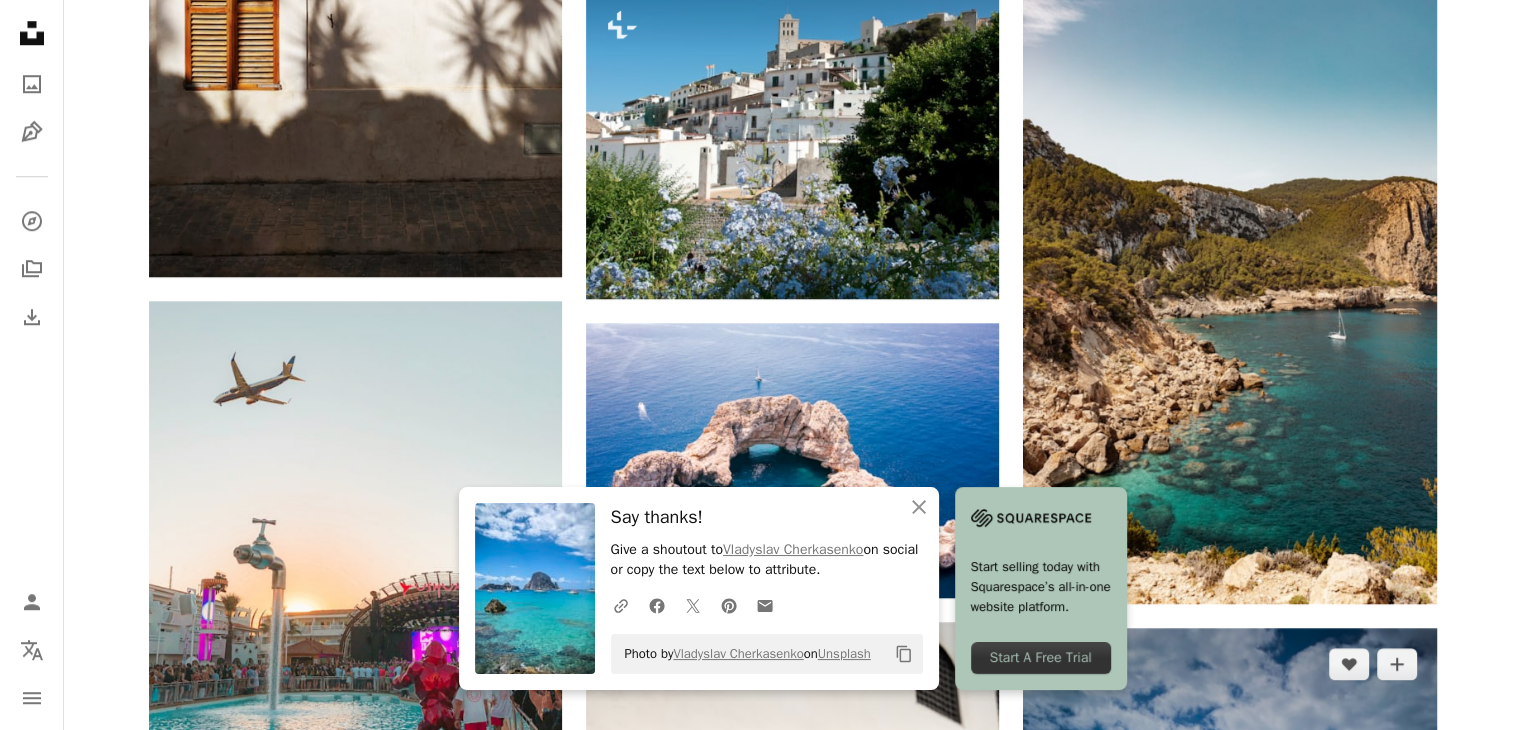 scroll, scrollTop: 1800, scrollLeft: 0, axis: vertical 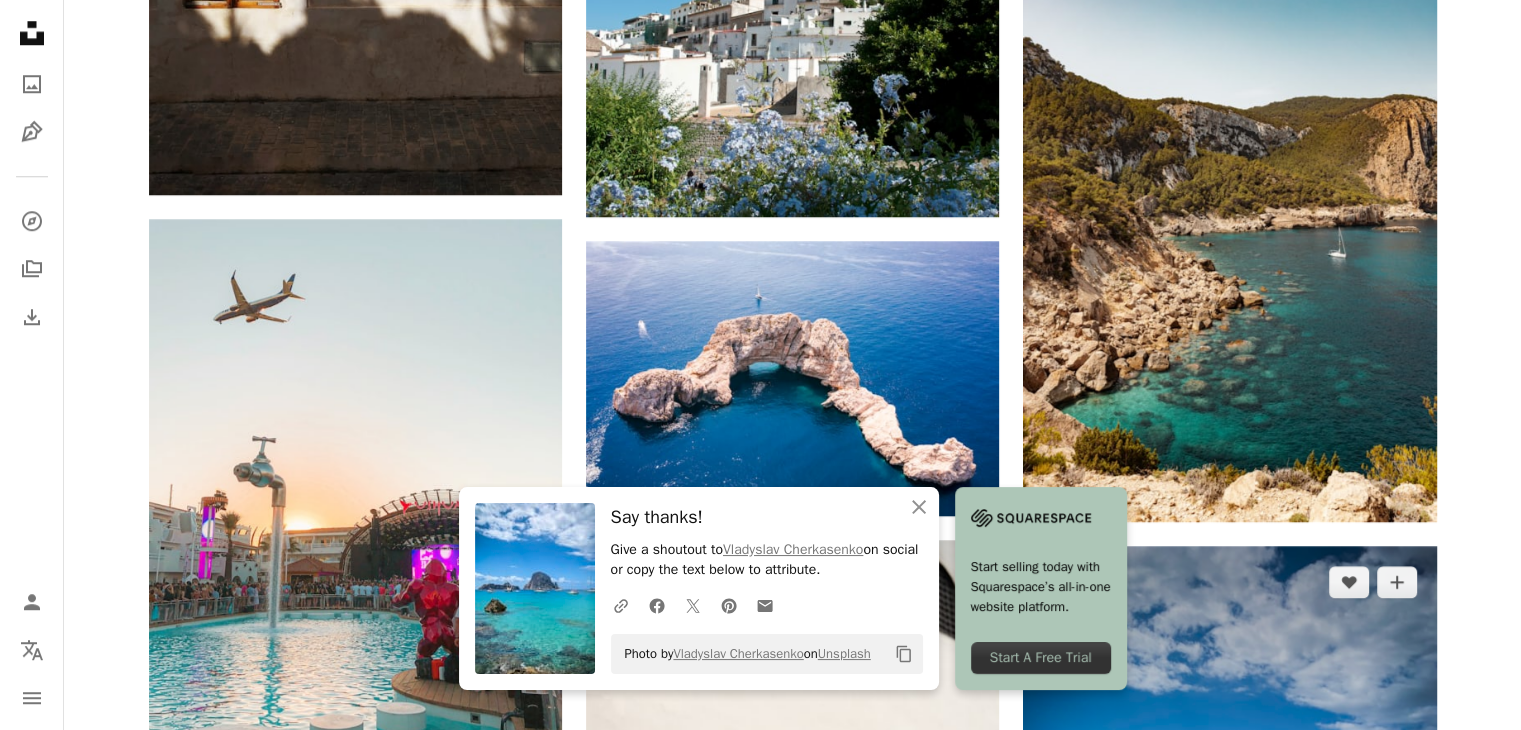 click at bounding box center [1229, 821] 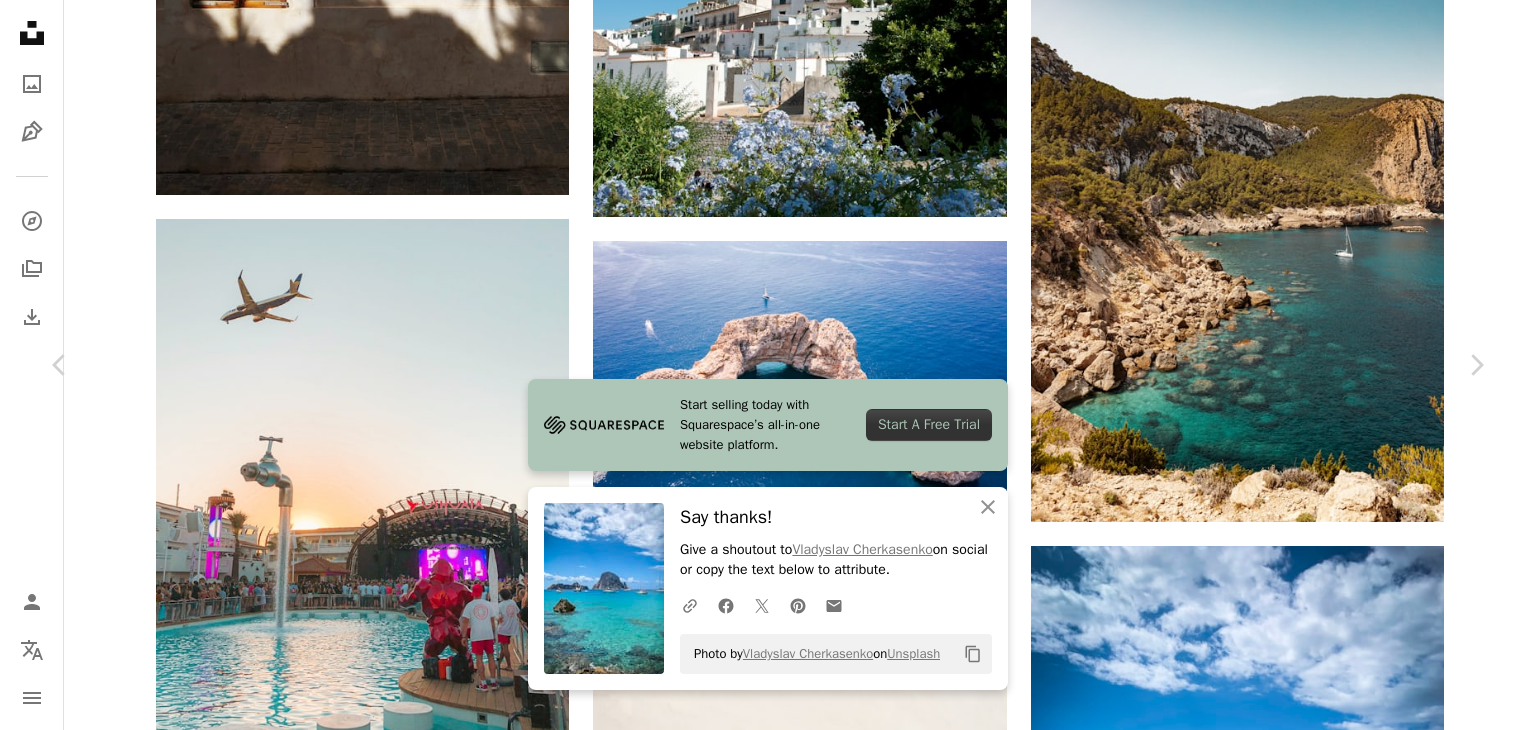 click on "Chevron down" 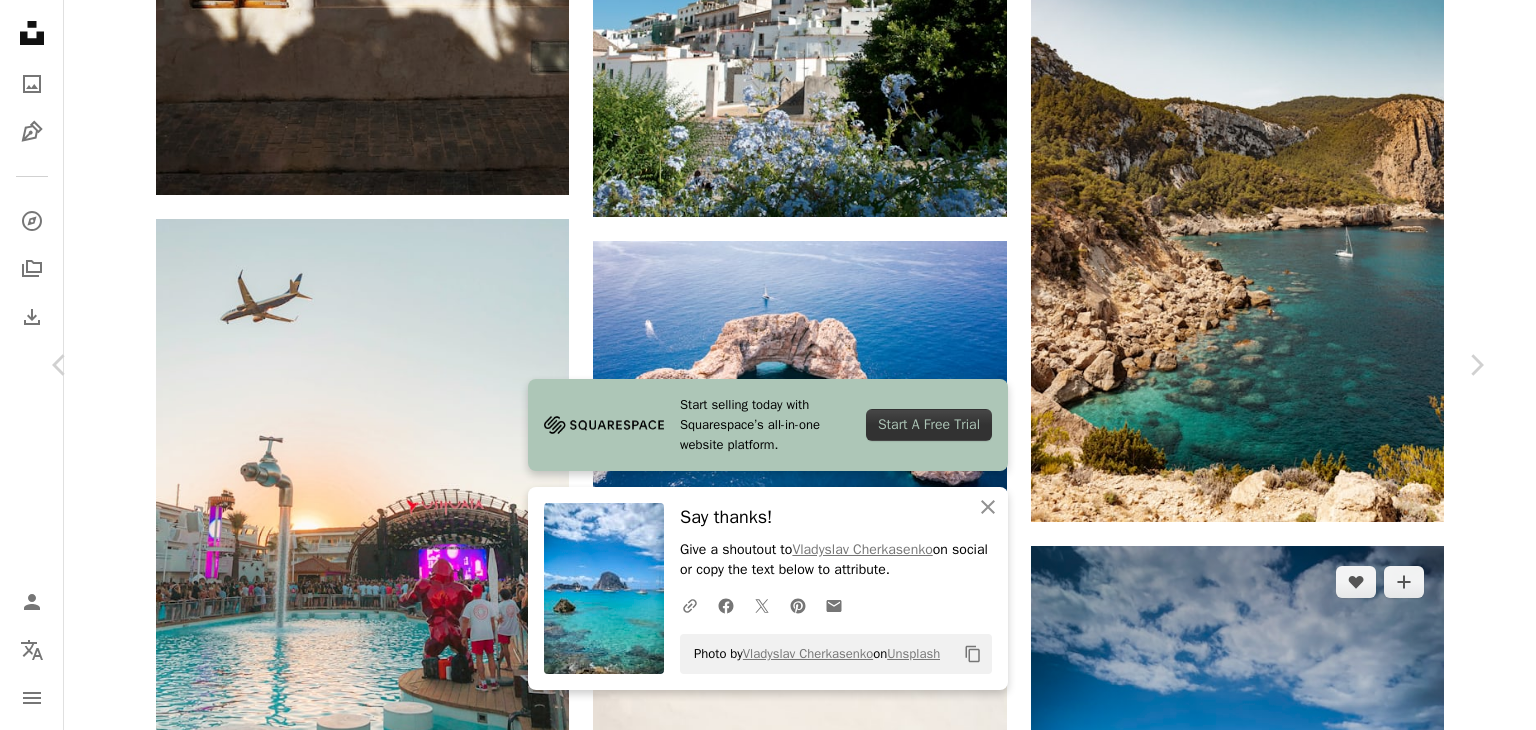 drag, startPoint x: 1442, startPoint y: 221, endPoint x: 1429, endPoint y: 222, distance: 13.038404 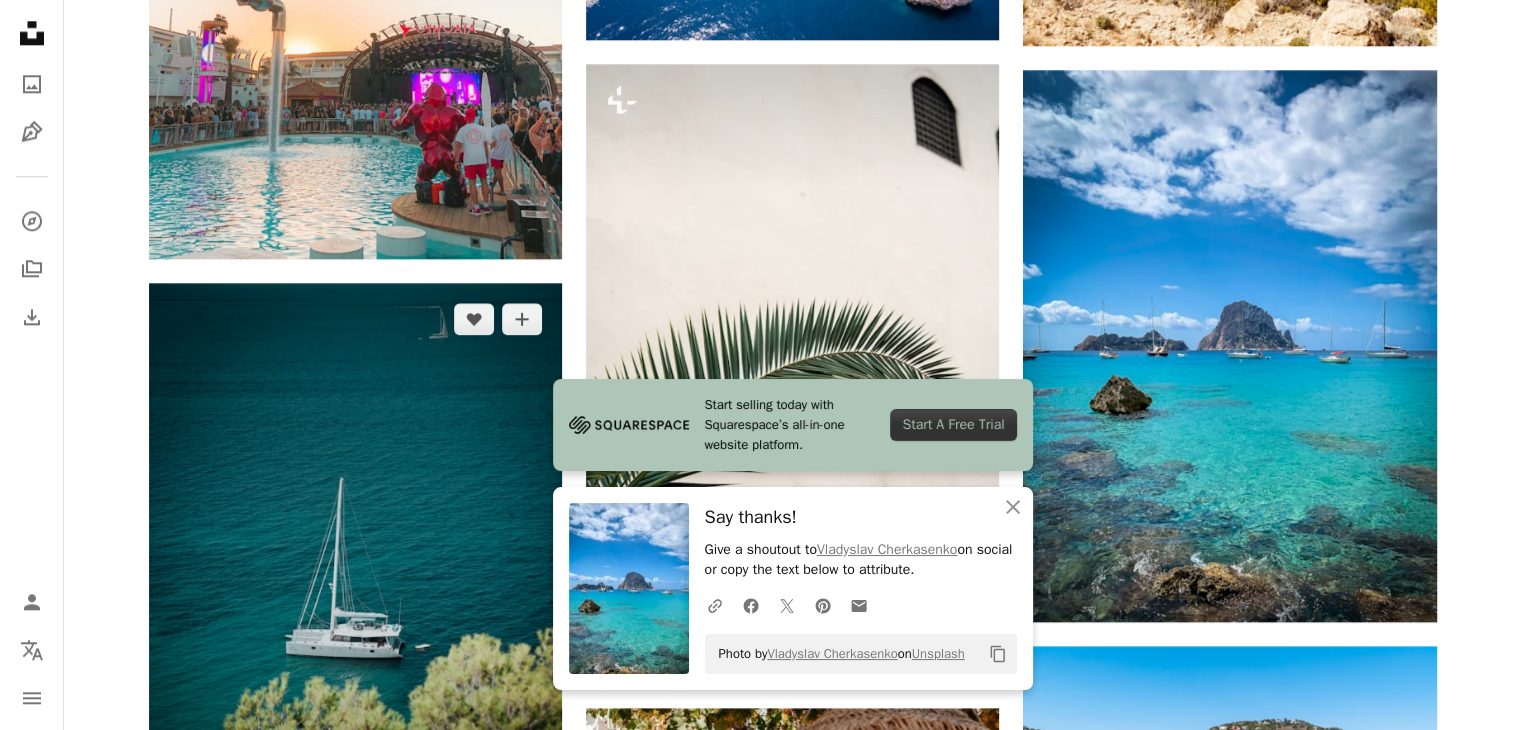 scroll, scrollTop: 2300, scrollLeft: 0, axis: vertical 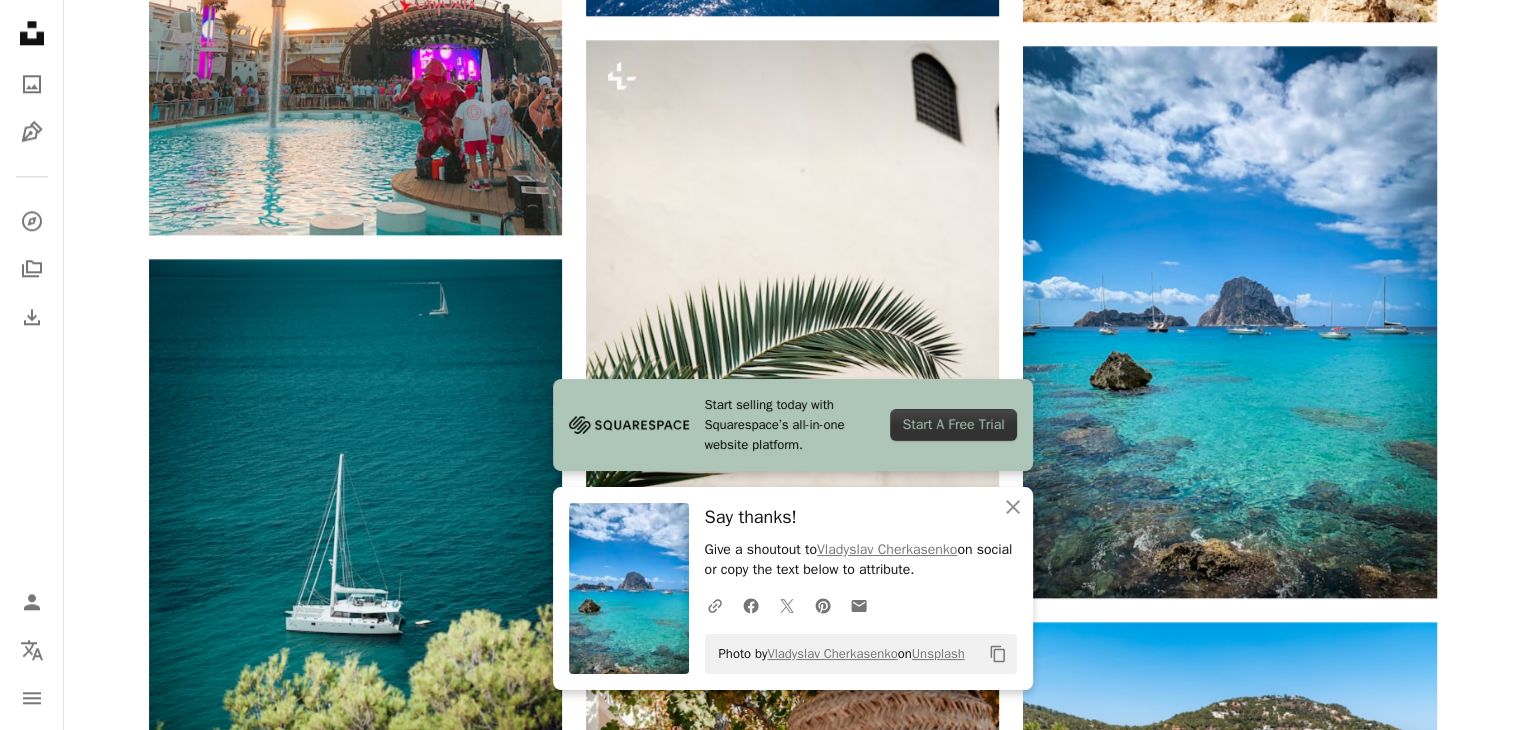 click at bounding box center (1229, 1059) 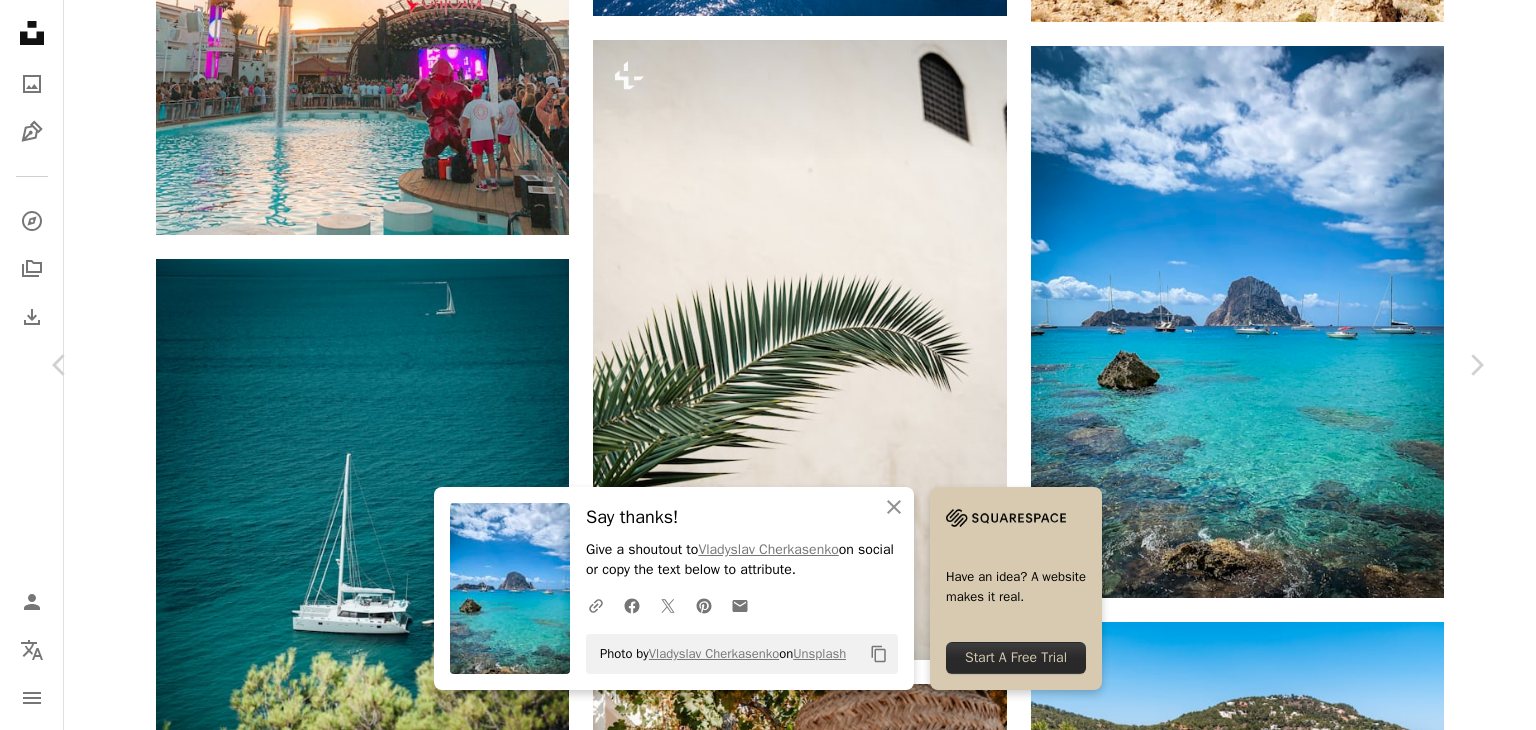 click on "Chevron down" 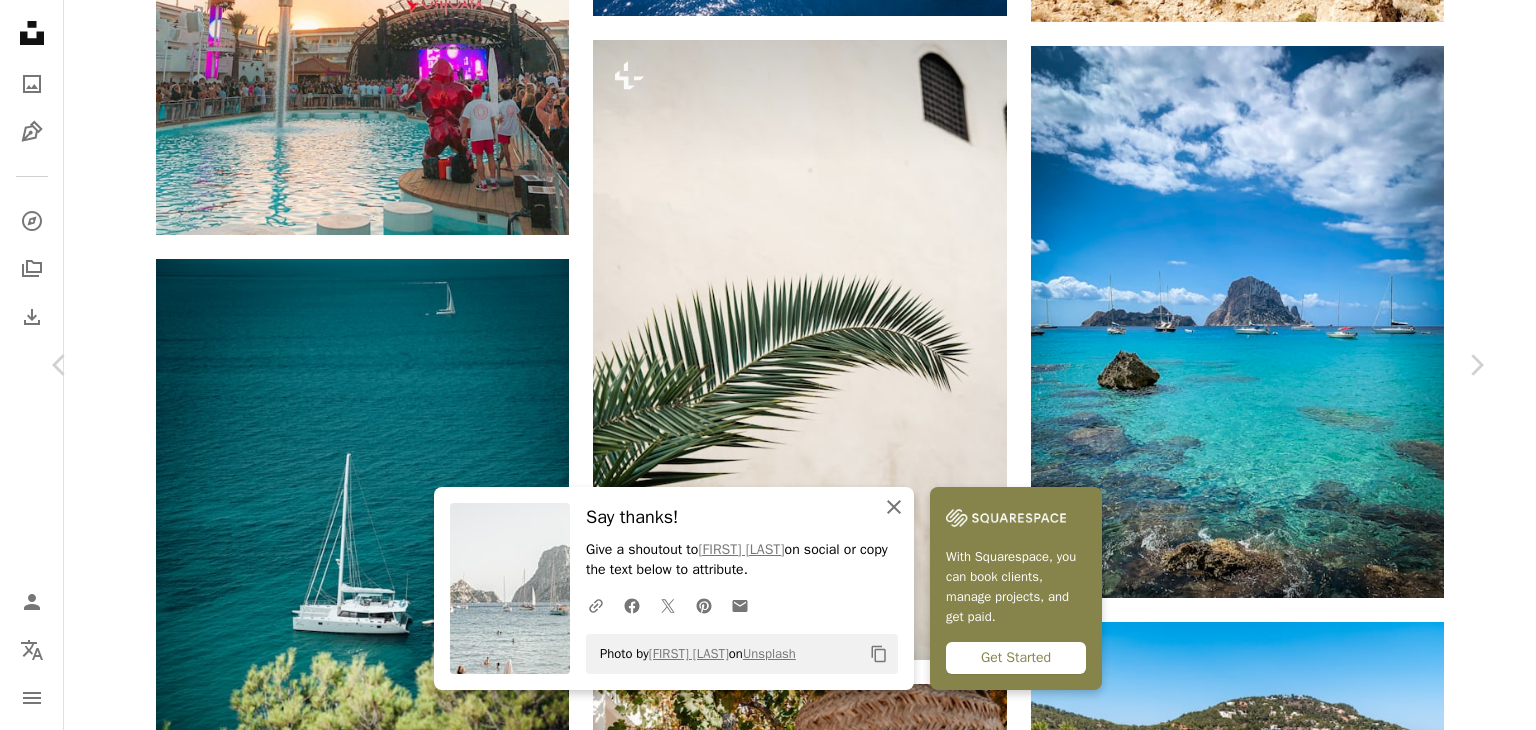 click on "An X shape" 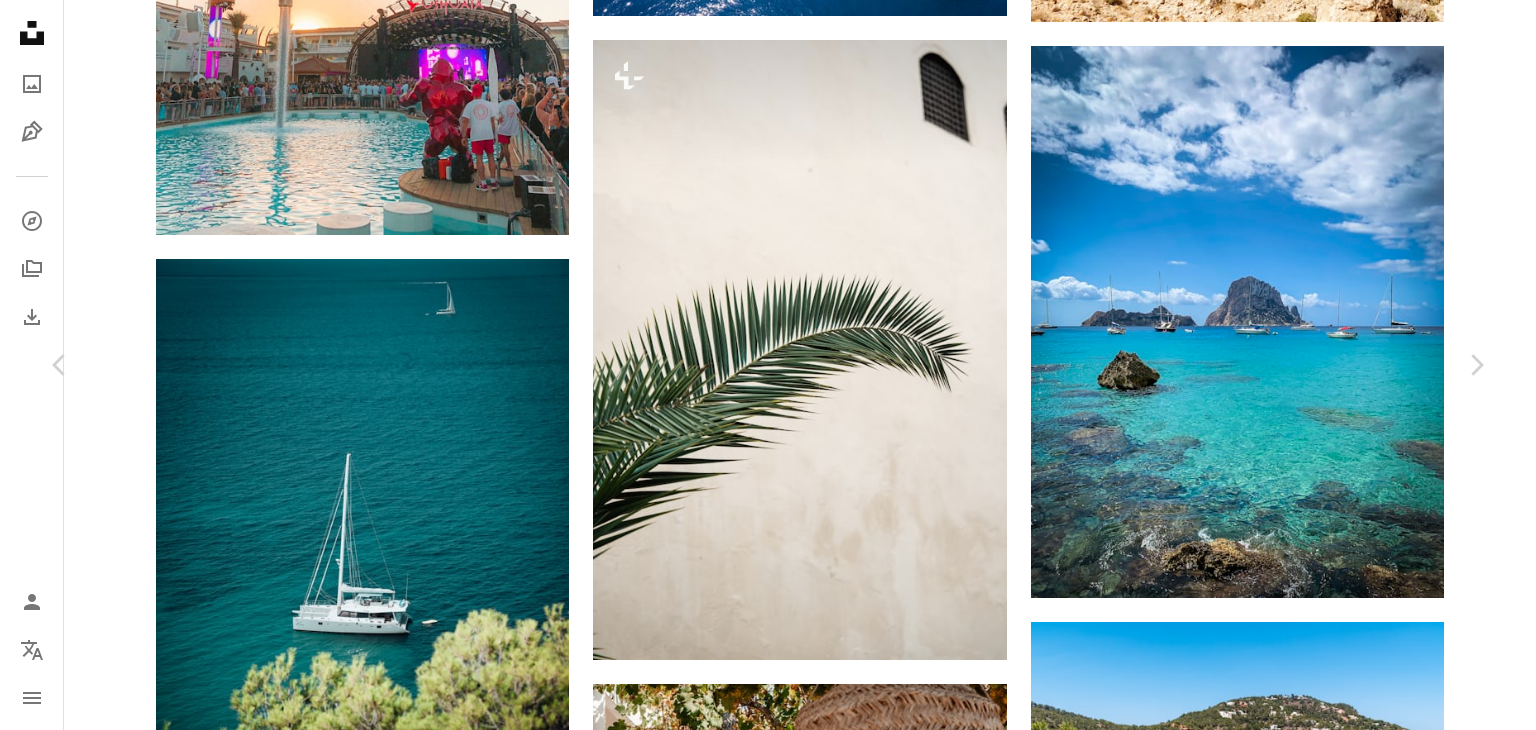 click on "An X shape Chevron left Chevron right [FIRST] [LAST] Available for hire A checkmark inside of a circle A heart A plus sign Download free Chevron down Zoom in Views 157,036 Downloads 2,060 A forward-right arrow Share Info icon Info More Actions A map marker [CITY], [COUNTRY] Calendar outlined Published on May 7, 2021 Camera NIKON CORPORATION, NIKON D40 Safety Free to use under the Unsplash License beach sea summer hot ibiza mediterranean human people grey clothing boat vehicle adventure transportation outdoors apparel sailboat vessel shorts watercraft Public domain images Browse premium related images on iStock | Save 20% with code UNSPLASH20 View more on iStock ↗ Related images A heart A plus sign [FIRST] [LAST] Available for hire A checkmark inside of a circle Arrow pointing down Plus sign for Unsplash+ A heart A plus sign [FIRST] [LAST] For Unsplash+ A lock Download A heart A plus sign [FIRST] [LAST] Arrow pointing down Plus sign for Unsplash+ A heart A plus sign [FIRST] [LAST] For Unsplash+ A lock" at bounding box center (768, 15984) 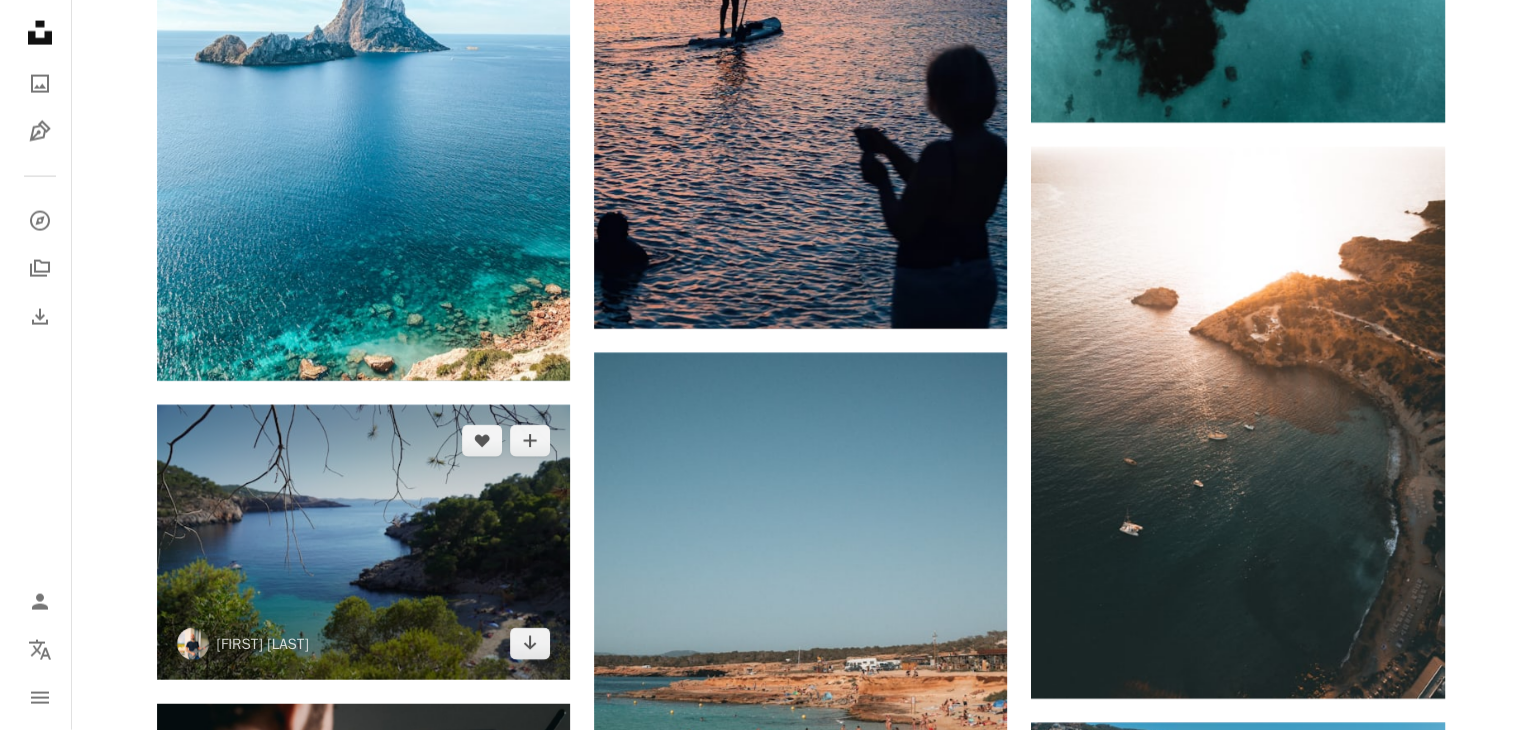 scroll, scrollTop: 4700, scrollLeft: 0, axis: vertical 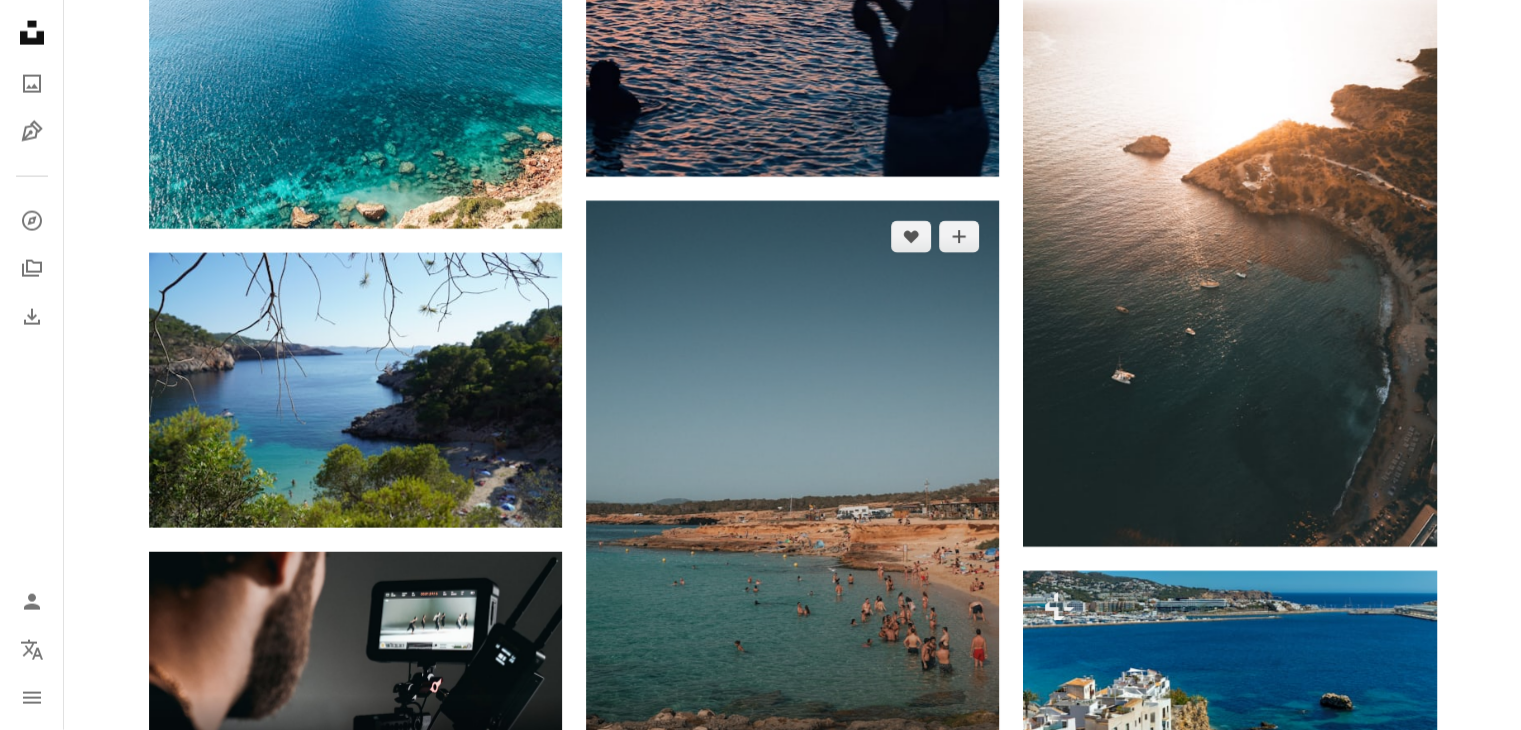 click at bounding box center (792, 511) 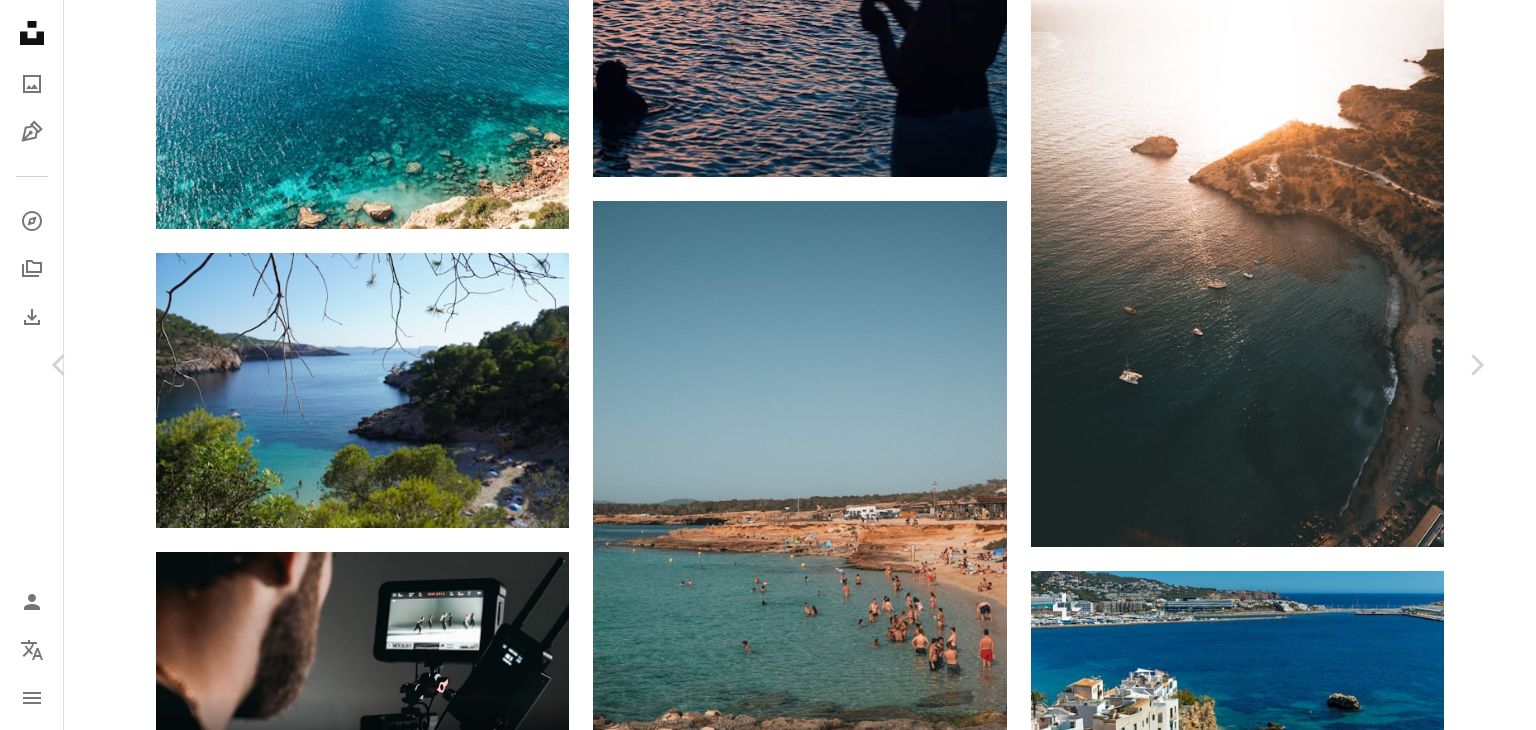 scroll, scrollTop: 400, scrollLeft: 0, axis: vertical 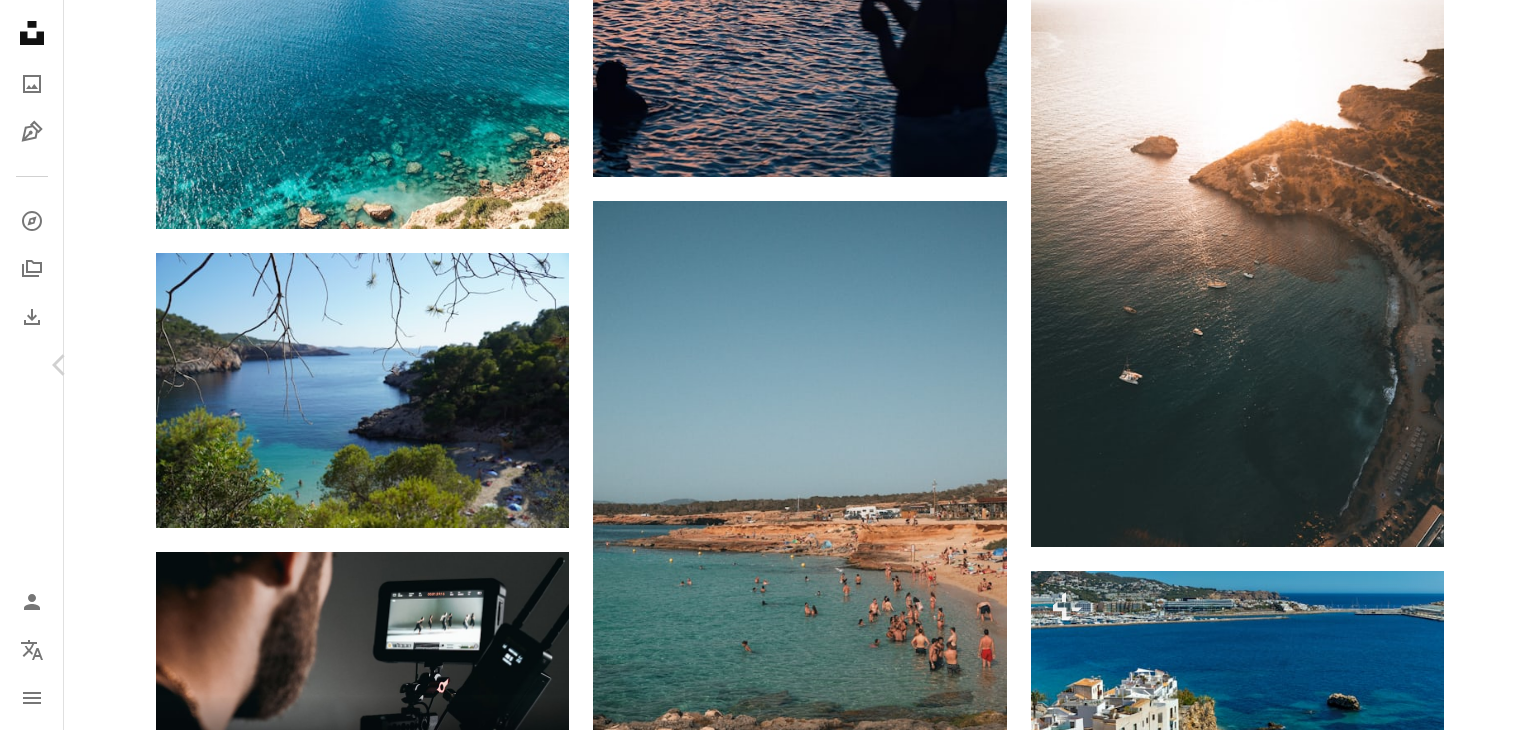 click on "Chevron right" at bounding box center (1476, 365) 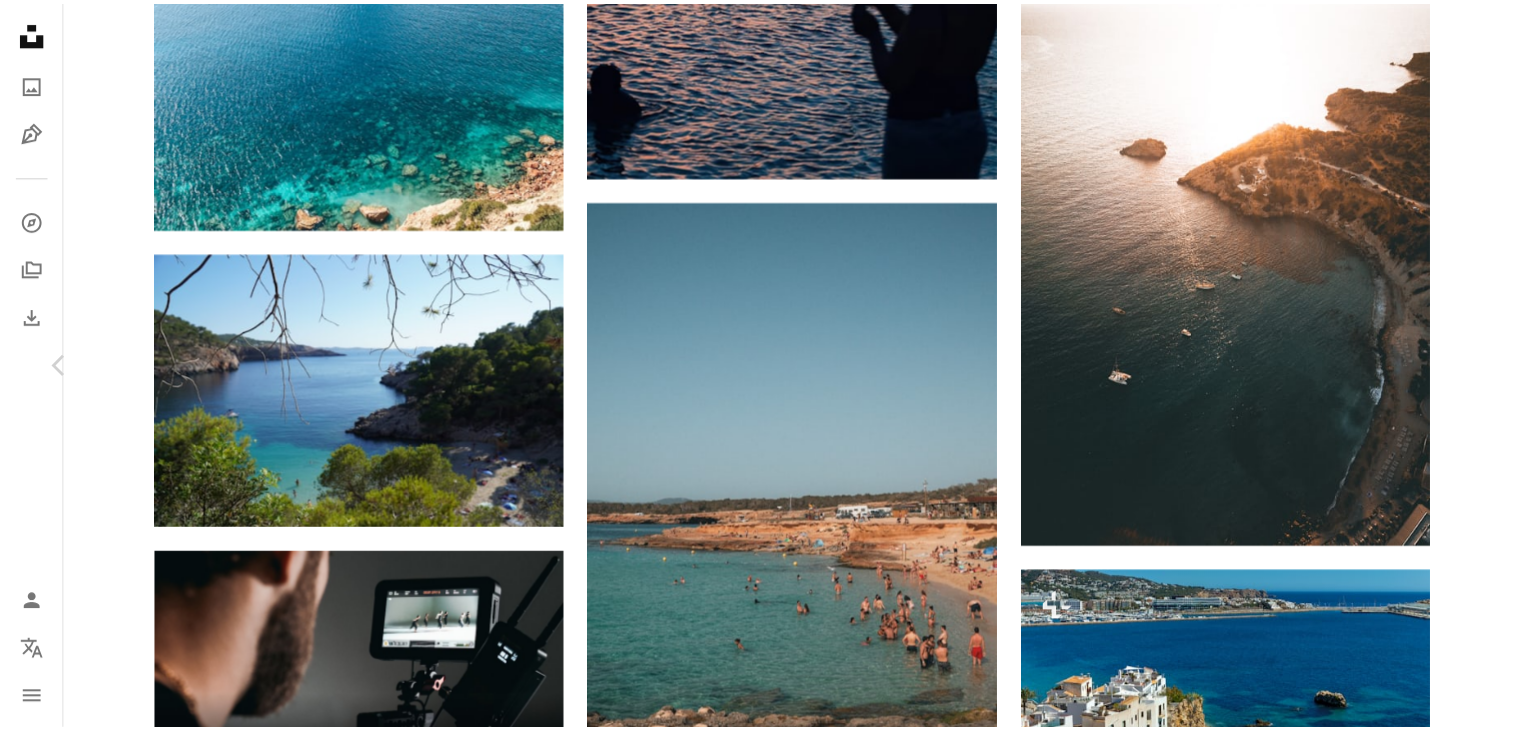 scroll, scrollTop: 0, scrollLeft: 0, axis: both 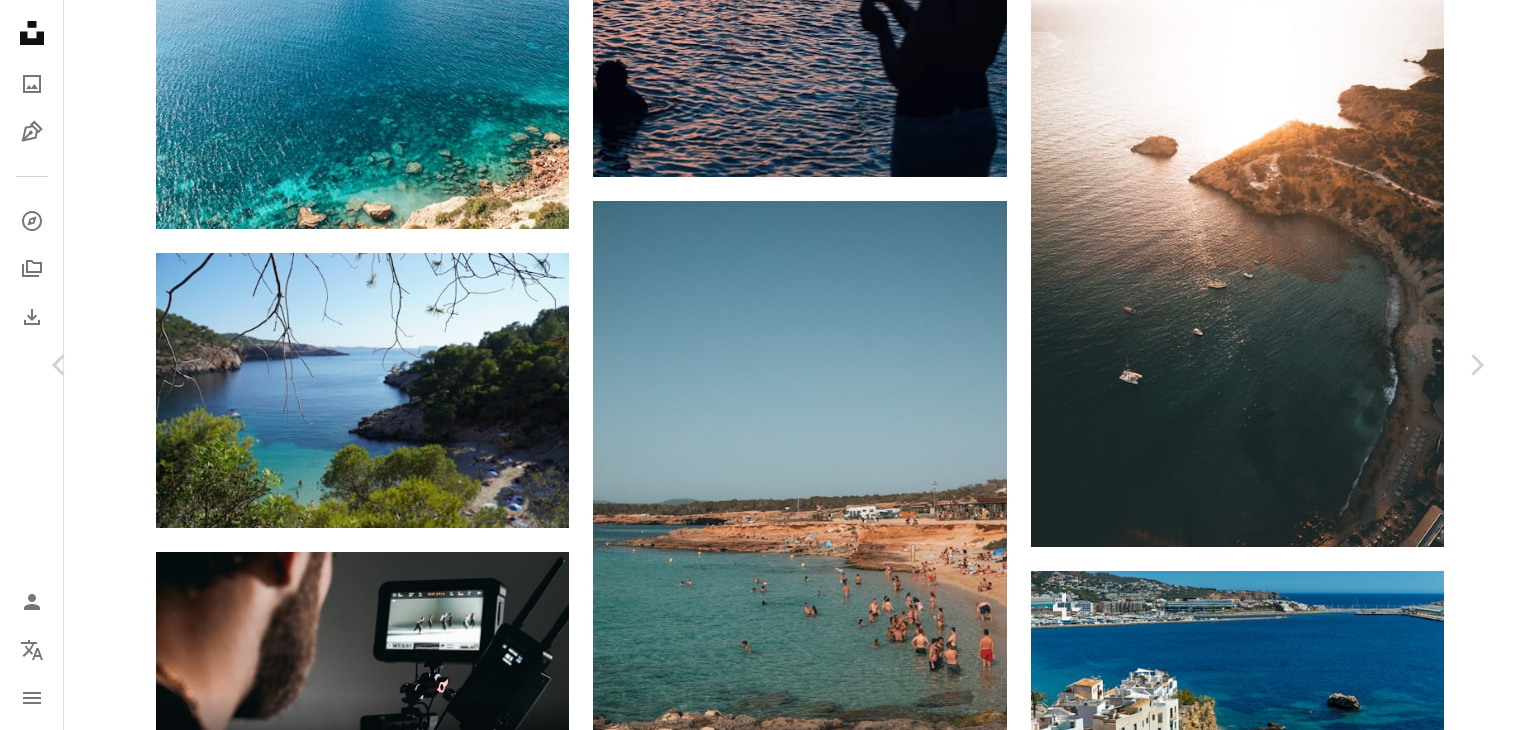 click on "An X shape Chevron left Chevron right [NAME] [USERNAME] A heart A plus sign Download free Chevron down Zoom in Views 58,886 Downloads 639 A forward-right arrow Share Info icon Info More Actions A map marker [CITY], [STATE] Calendar outlined Published on July 14, 2022 Camera SONY, ILCE-6600 Safety Free to use under the Unsplash License beach summer view [CITY] land sea blue plant scenery spain rock rainforest outdoors cave coast vegetation wilderness shoreline cove promontory Free images Browse premium related images on iStock | Save 20% with code UNSPLASH20 View more on iStock ↗ Related images A heart A plus sign [NAME] Arrow pointing down A heart A plus sign [NAME] Available for hire A checkmark inside of a circle Arrow pointing down Plus sign for Unsplash+ A heart A plus sign Getty Images For Unsplash+ A lock Download A heart A plus sign [NAME] Arrow pointing down A heart A plus sign [NAME] Arrow pointing down For" at bounding box center (768, 13584) 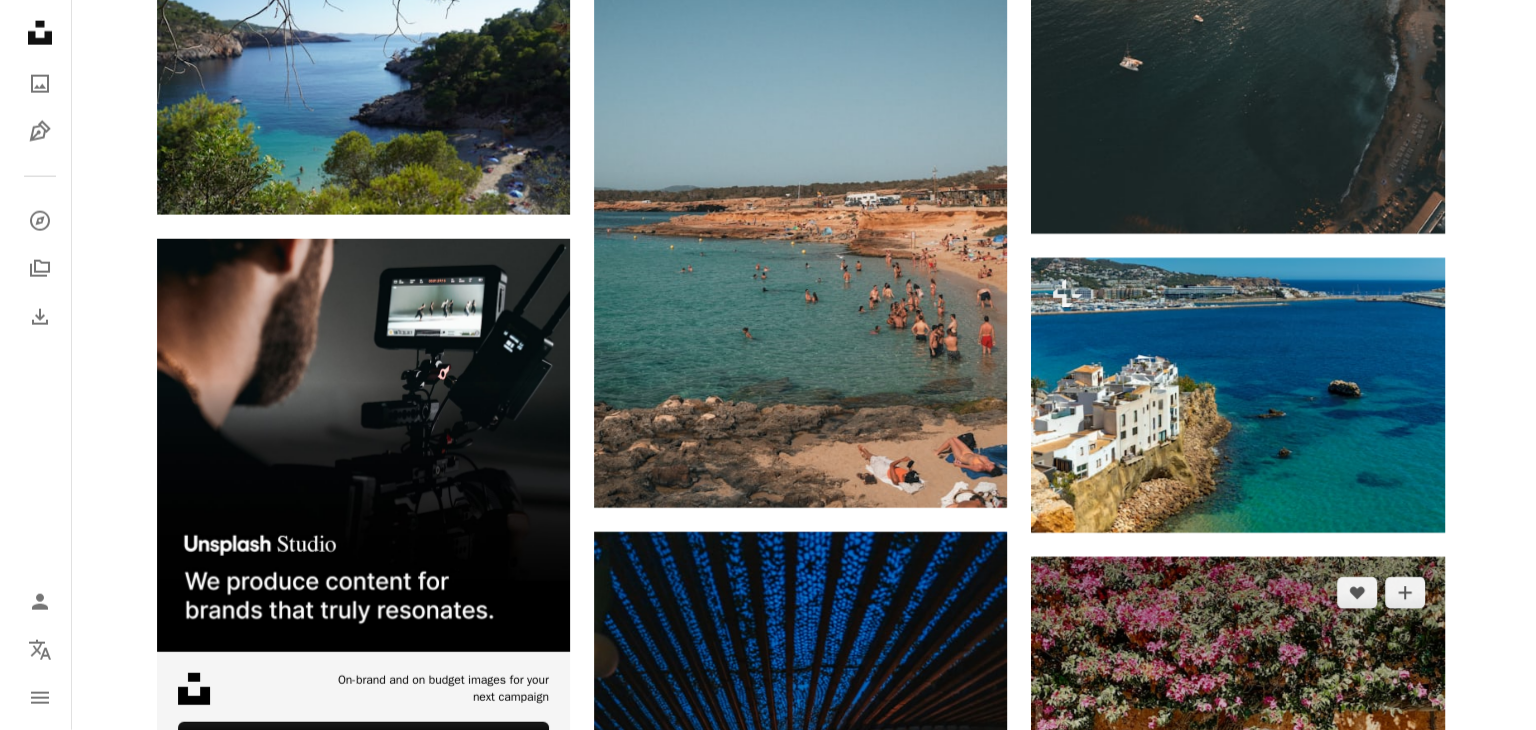 scroll, scrollTop: 5400, scrollLeft: 0, axis: vertical 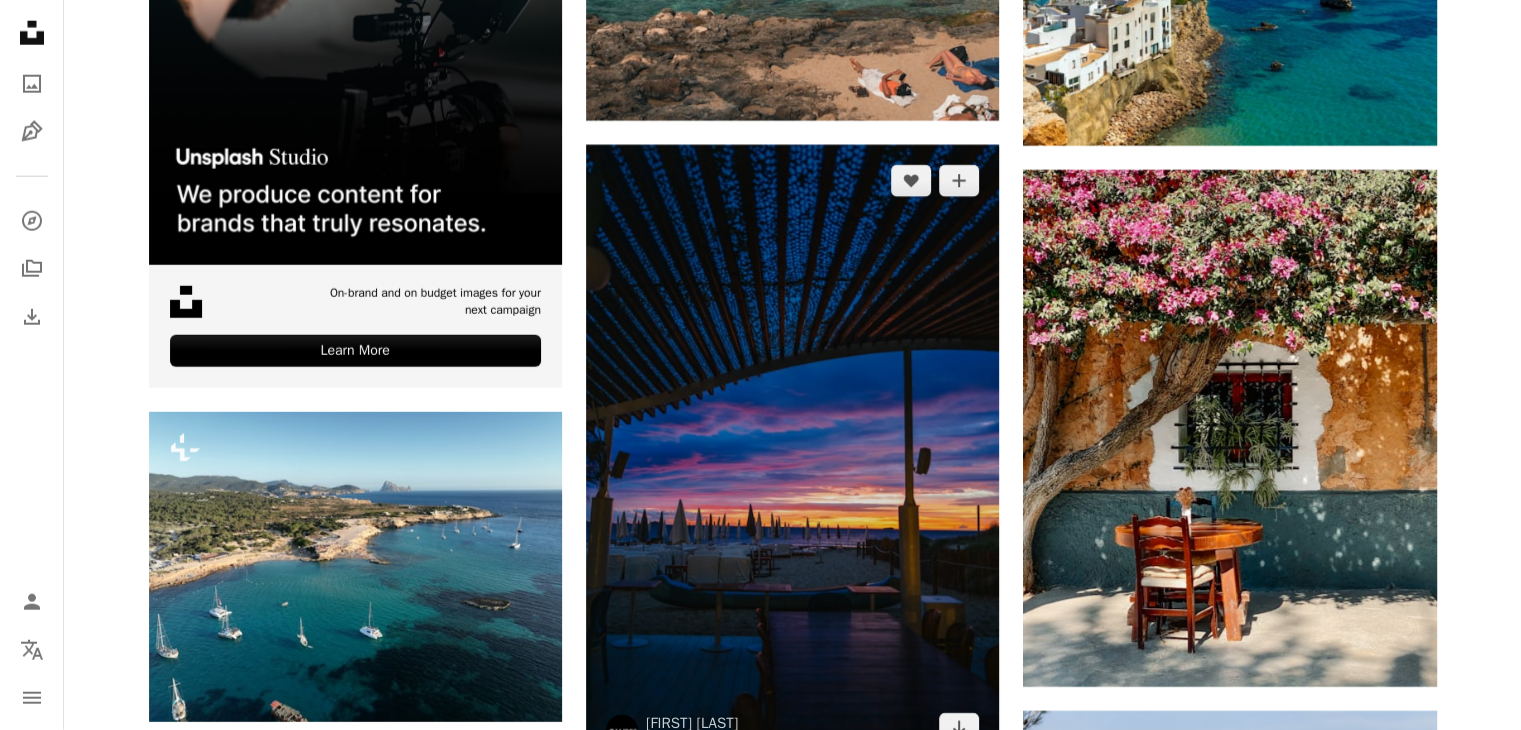 click at bounding box center [792, 454] 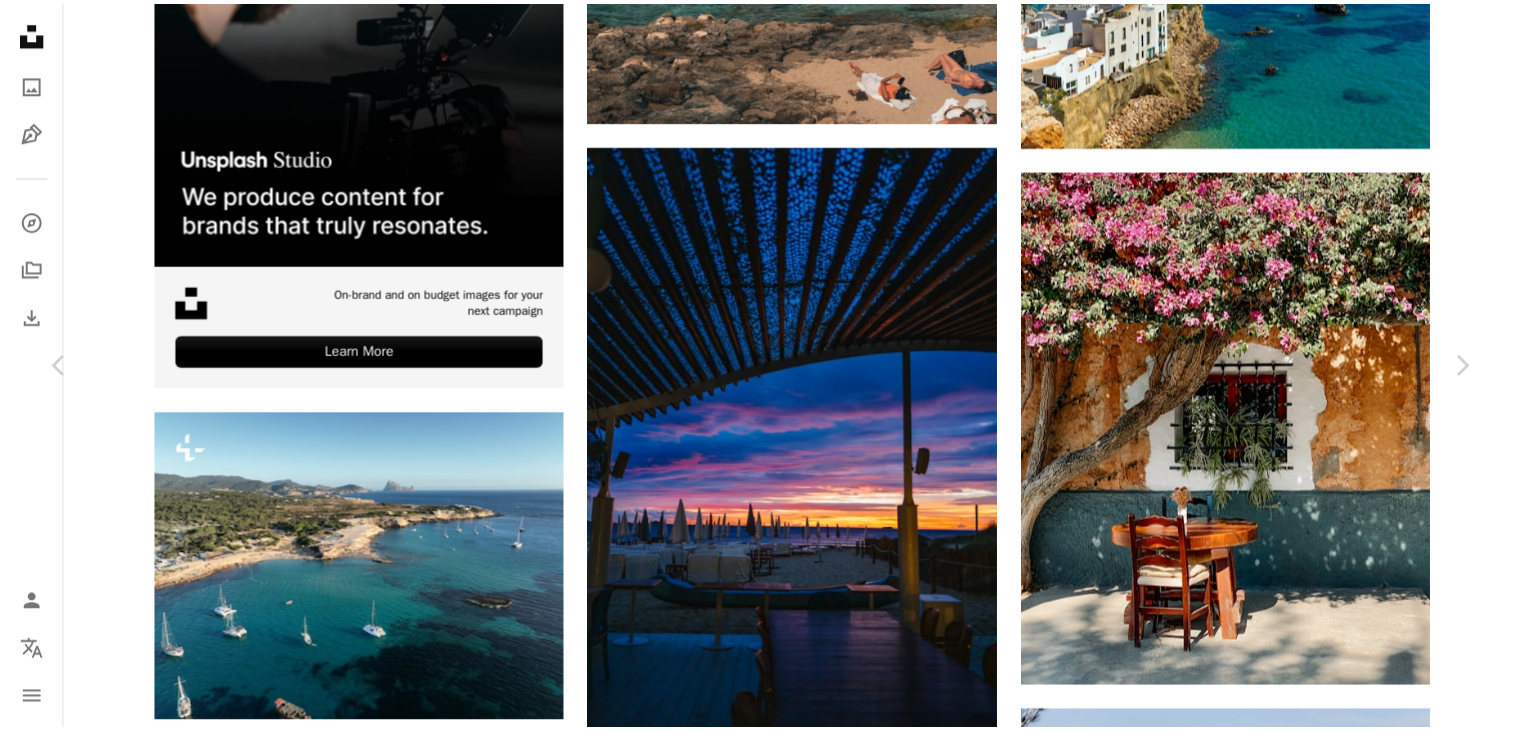 scroll, scrollTop: 0, scrollLeft: 0, axis: both 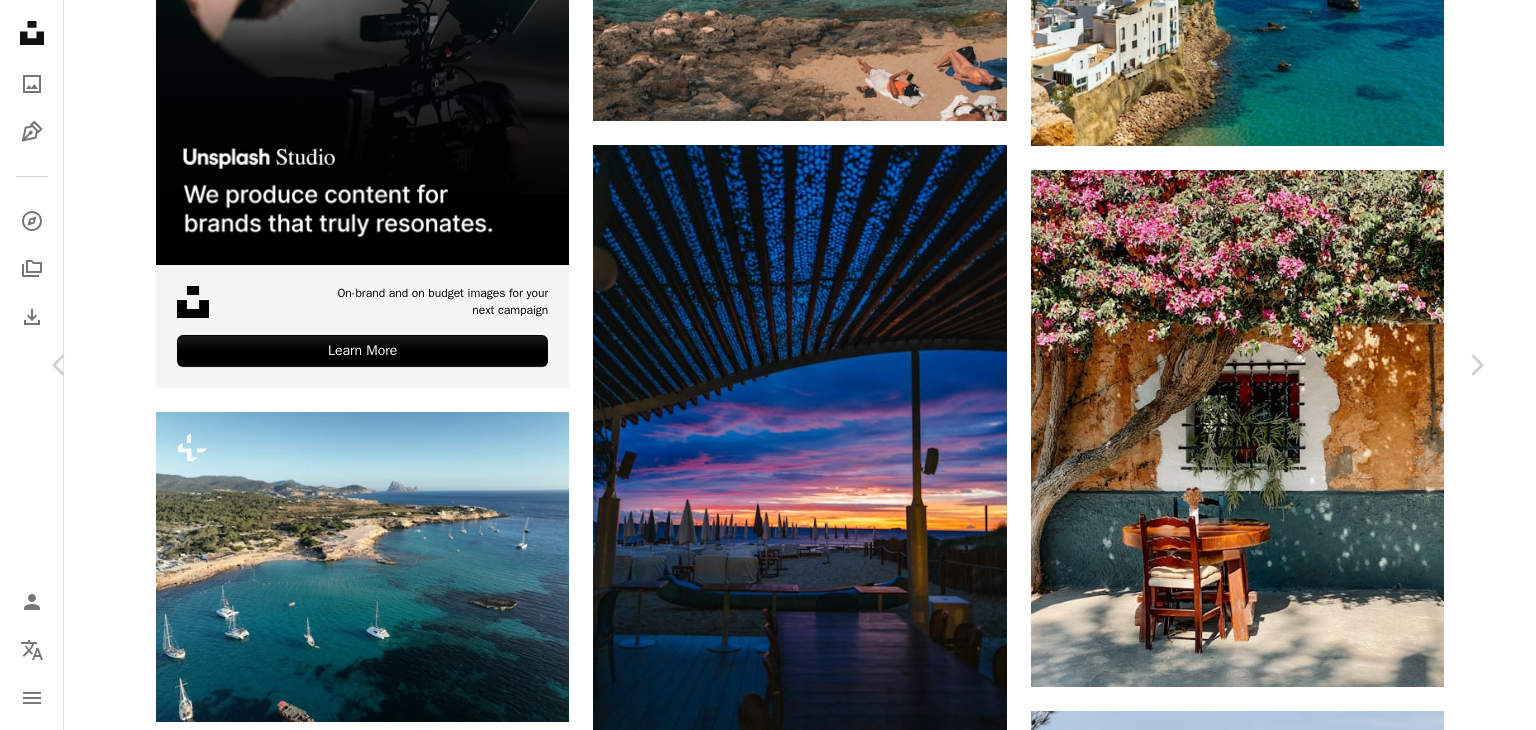 click on "An X shape Chevron left Chevron right [NAME] [USERNAME] Available for hire A checkmark inside of a circle A heart A plus sign Download free Chevron down Zoom in Views 42,215 Downloads 495 A forward-right arrow Share Info icon Info More Actions sunrise in [CITY] A map marker [CITY], [STATE] Calendar outlined Published on September 30, 2023 Camera LEICA CAMERA AG, LEICA Q2 Safety Free to use under the Unsplash License beach sunrise [CITY] woman sea house sunset female adult furniture wood table scenery boat vehicle spain pool chair bridge swimming pool HD Wallpapers Browse premium related images on iStock | Save 20% with code UNSPLASH20 View more on iStock ↗ Related images A heart A plus sign [NAME] Available for hire A checkmark inside of a circle Arrow pointing down A heart A plus sign [NAME] Available for hire A checkmark inside of a circle Arrow pointing down Plus sign for Unsplash+ A heart A plus sign [NAME] For Unsplash+ A lock Download A heart A plus sign [NAME] Available for hire" at bounding box center (768, 12884) 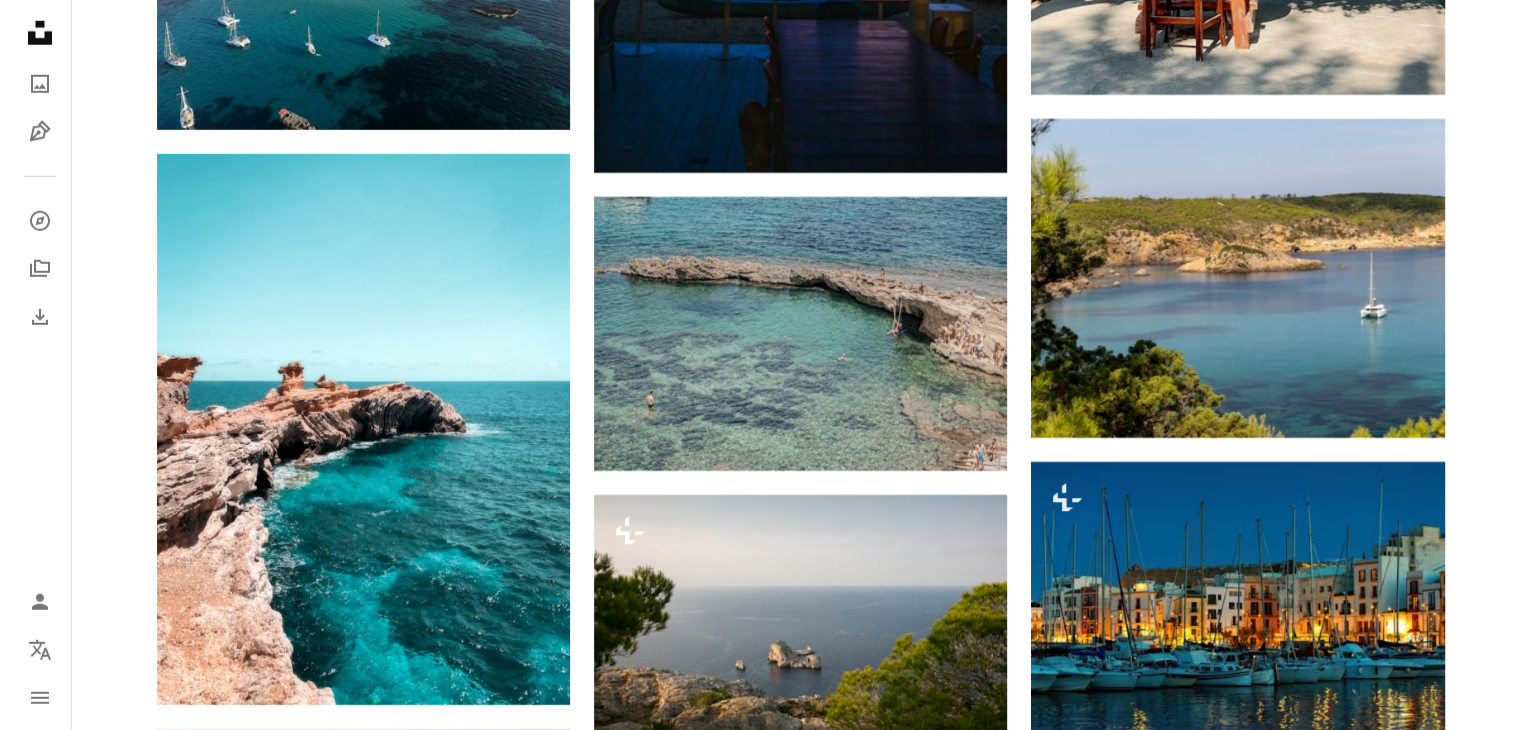 scroll, scrollTop: 6000, scrollLeft: 0, axis: vertical 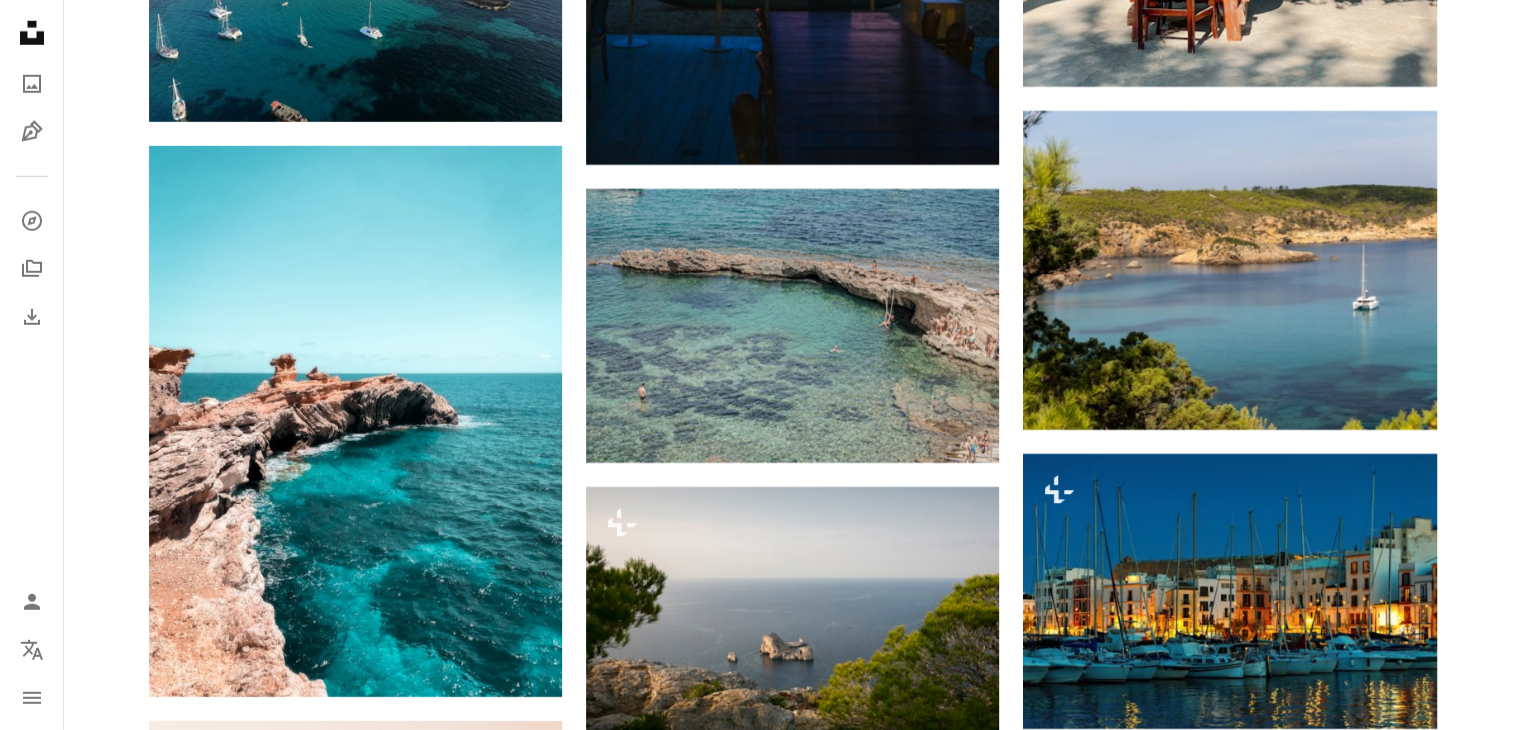 click at bounding box center (1229, 1063) 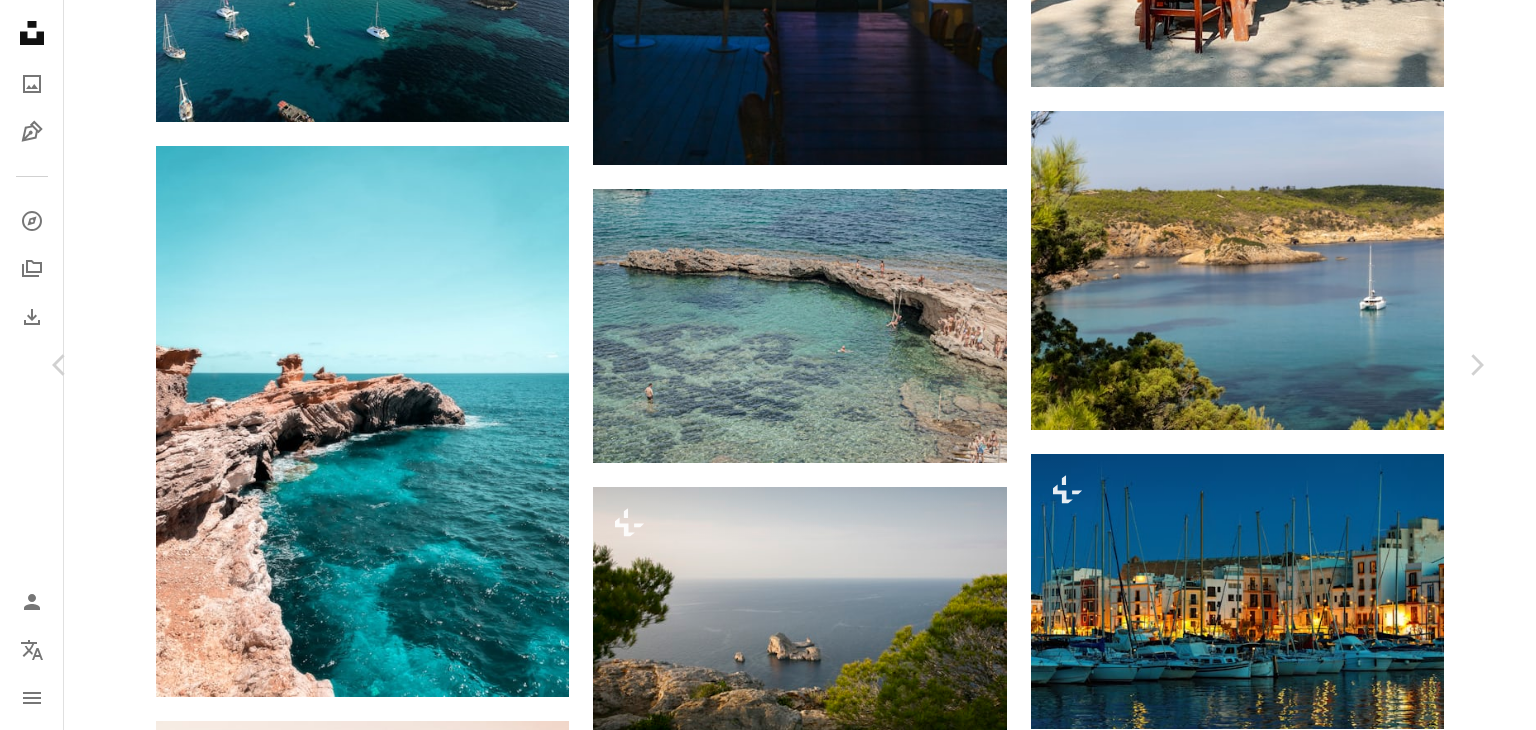 scroll, scrollTop: 1000, scrollLeft: 0, axis: vertical 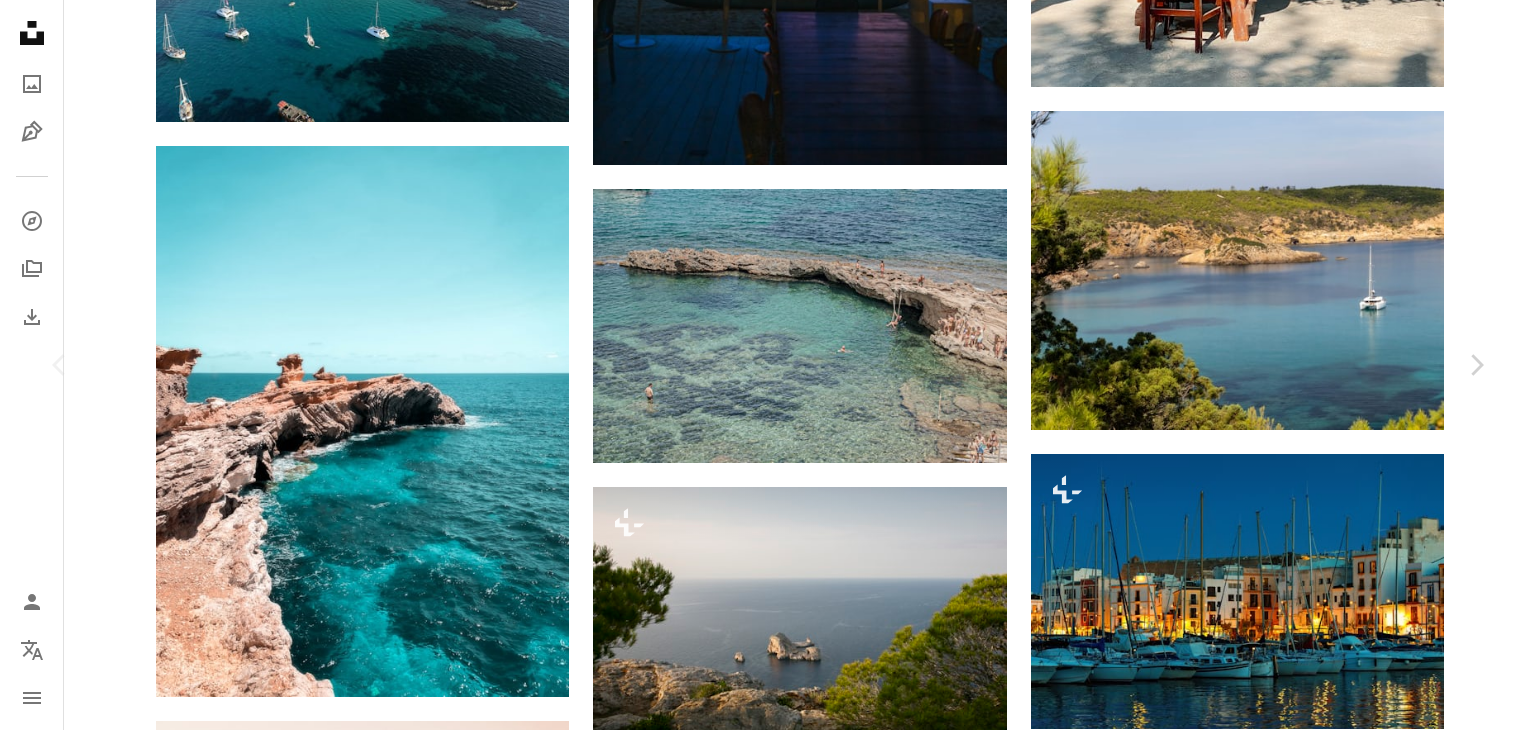click at bounding box center (1179, 12497) 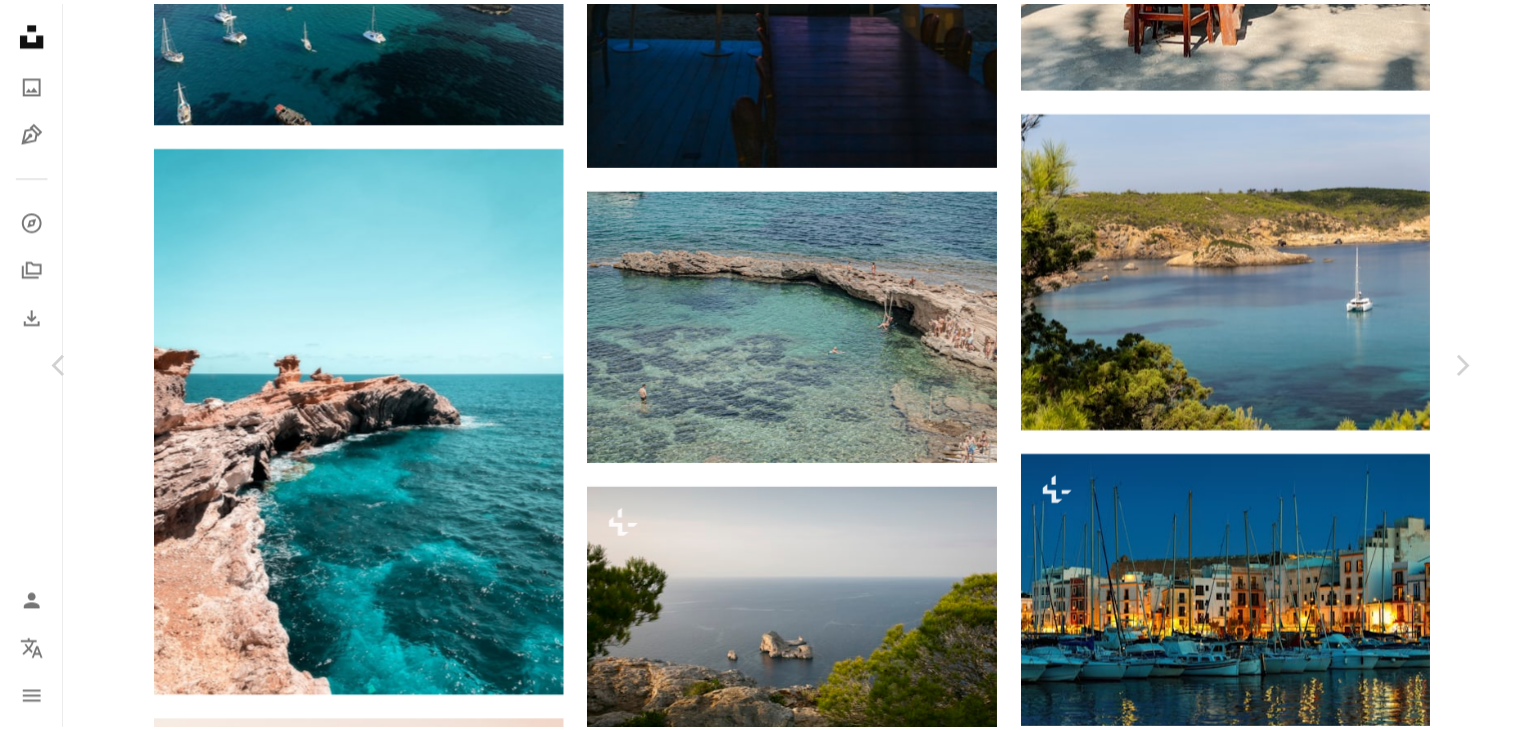 scroll, scrollTop: 0, scrollLeft: 0, axis: both 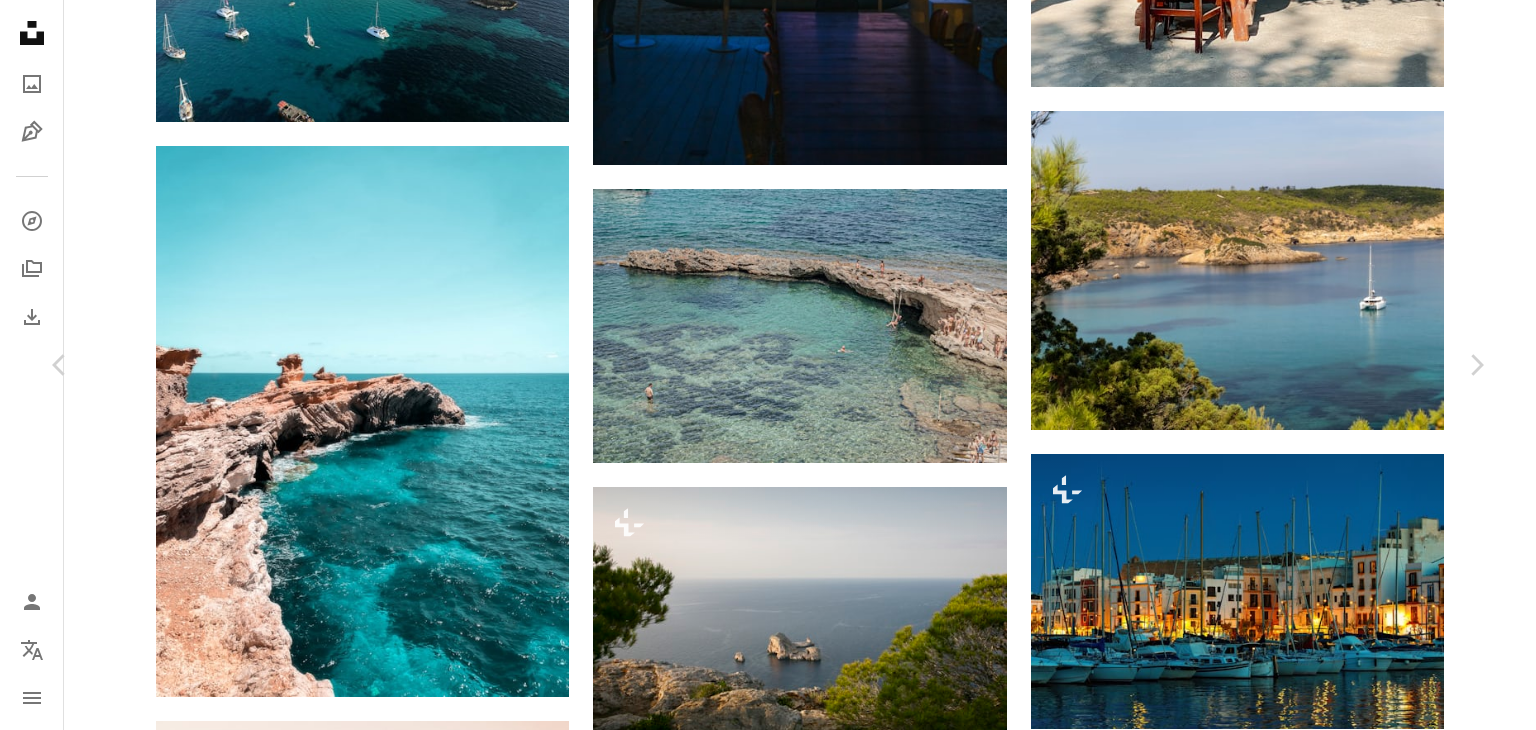 click on "An X shape Chevron left Chevron right [NAME] [USERNAME] A heart A plus sign Download free Chevron down Zoom in Views 157,095 Downloads 2,578 A forward-right arrow Share Info icon Info More Actions [LOCATION] [CITY] A map marker [LOCATION], [CITY], [STATE] Calendar outlined Published on January 30, 2021 Safety Free to use under the Unsplash License beach land art human sea blue painting scenery lake spain vacation outdoors coast shoreline bay lagoon promontory Free pictures Browse premium related images on iStock | Save 20% with code UNSPLASH20 View more on iStock ↗ Related images A heart A plus sign [NAME] Available for hire A checkmark inside of a circle Arrow pointing down A heart A plus sign [NAME] Arrow pointing down Plus sign for Unsplash+ A heart A plus sign Getty Images For Unsplash+ A lock Download A heart A plus sign [NAME] {USERNAME} Available for hire A checkmark inside of a circle Arrow pointing down Plus sign for Unsplash+ A heart A plus sign For For" at bounding box center (768, 12284) 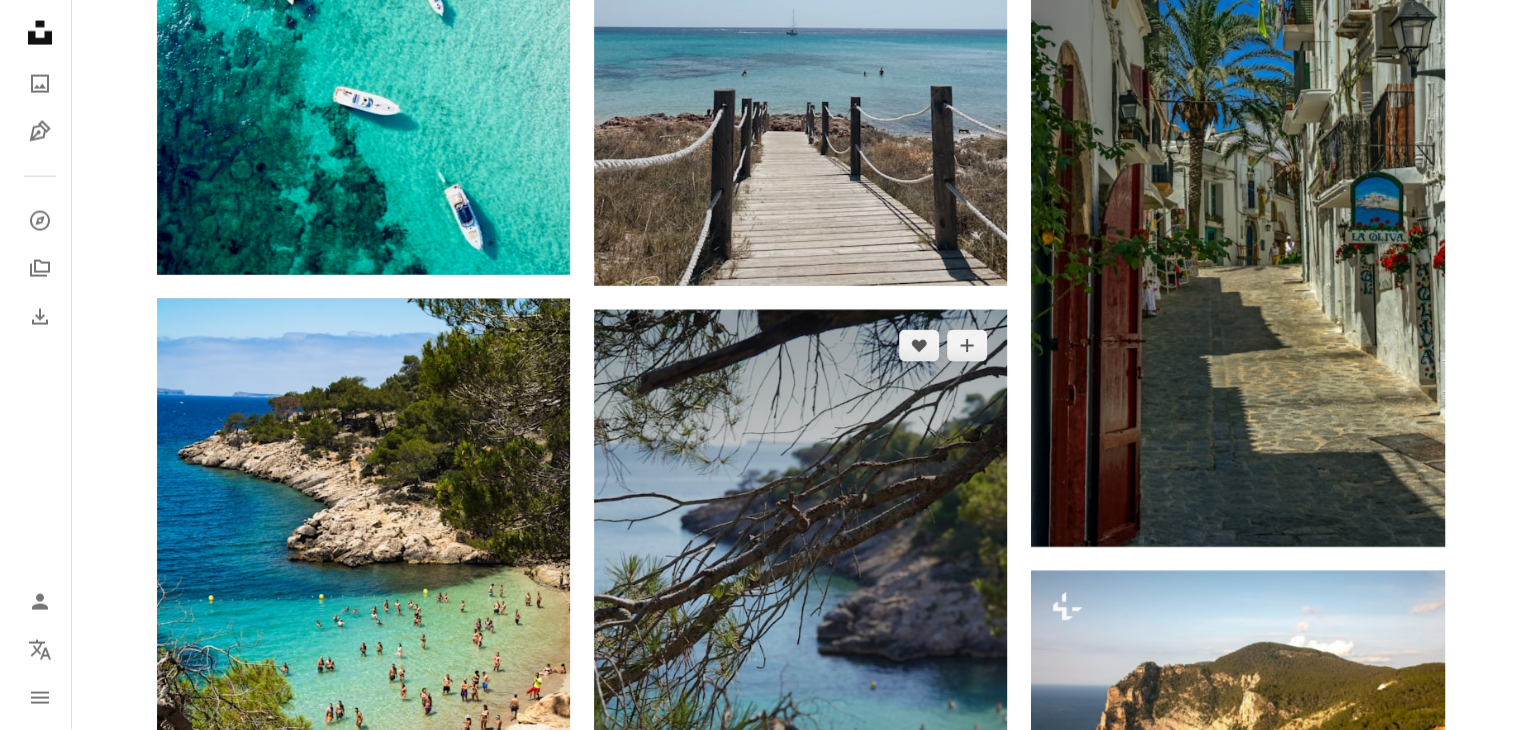 scroll, scrollTop: 12300, scrollLeft: 0, axis: vertical 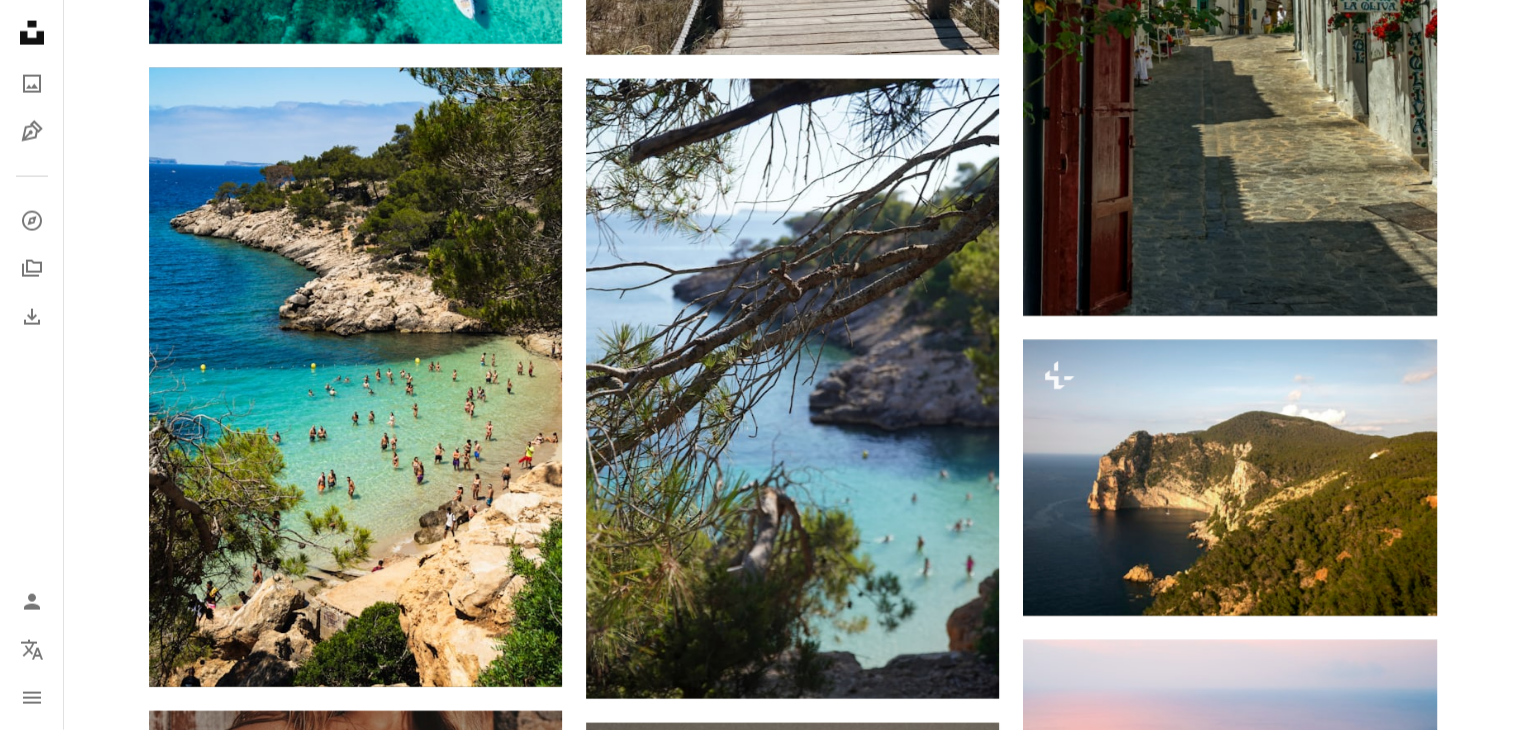 click at bounding box center (355, 986) 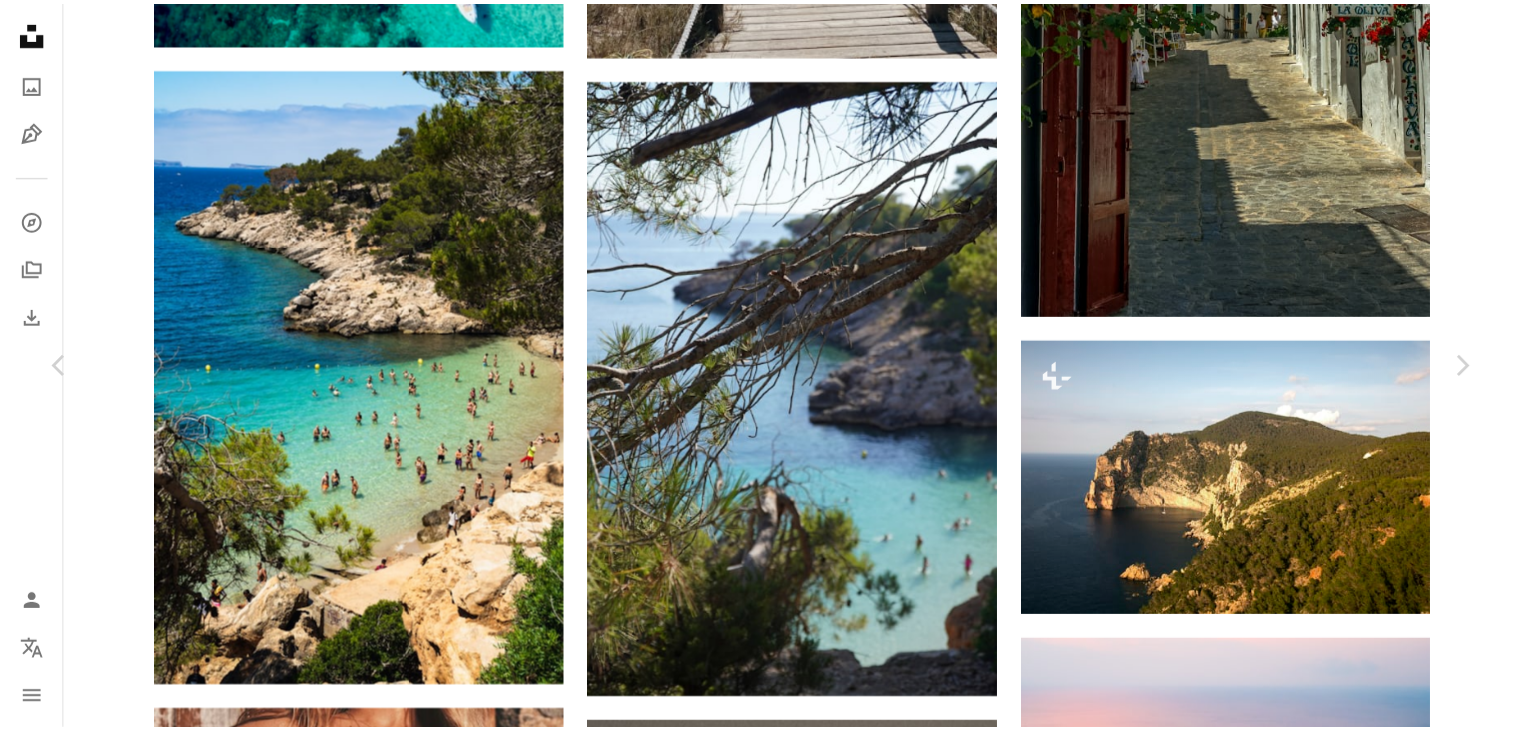 scroll, scrollTop: 1500, scrollLeft: 0, axis: vertical 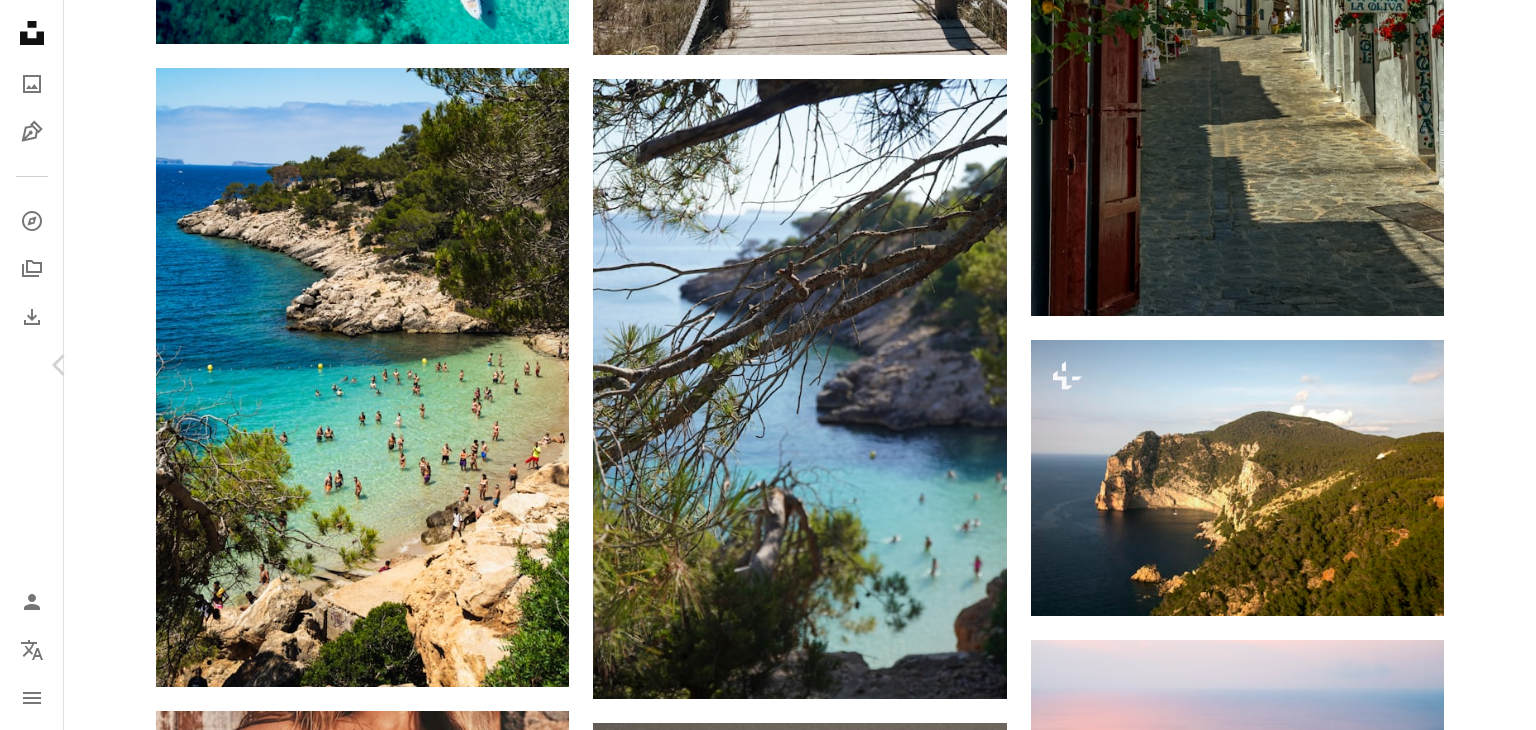 click on "Chevron right" at bounding box center (1476, 365) 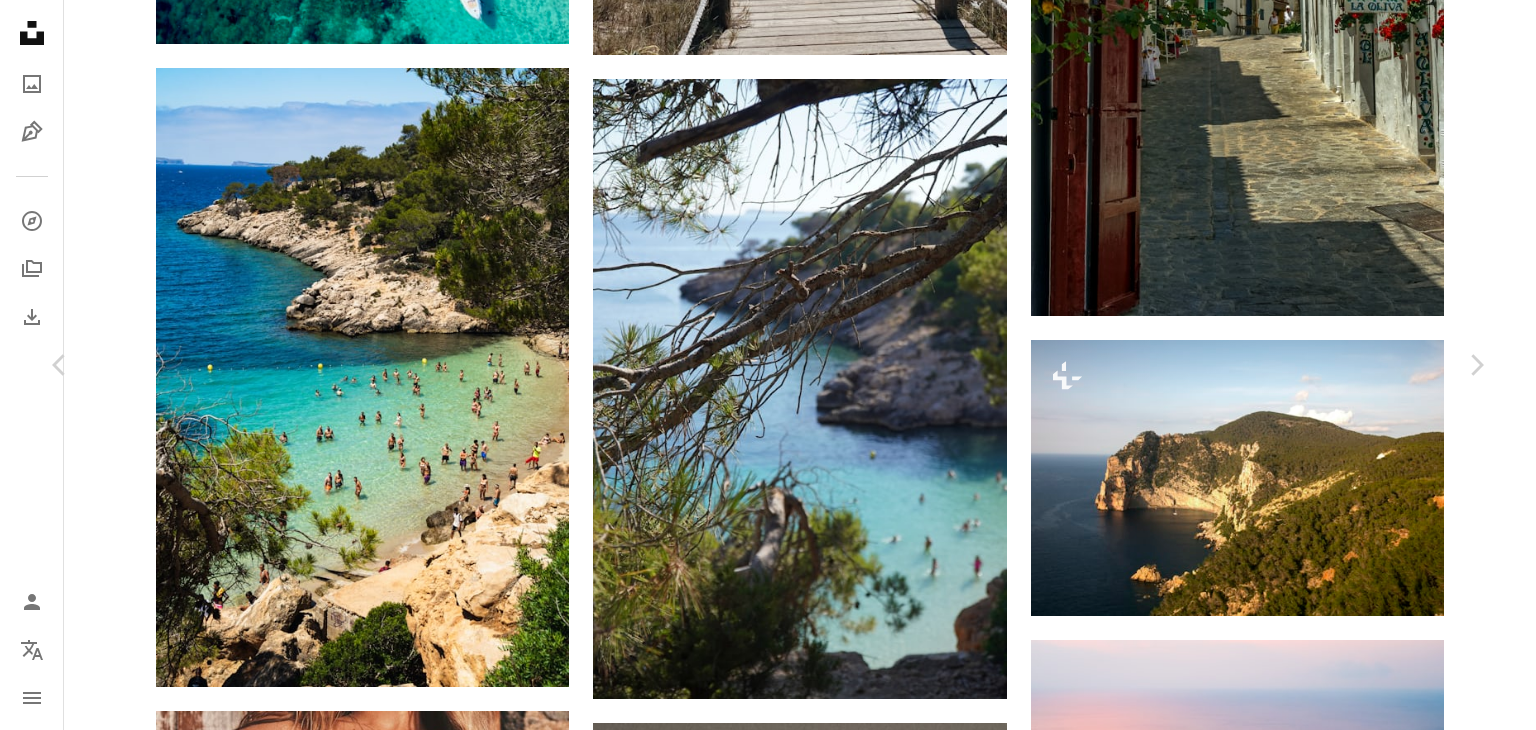 click on "An X shape Chevron left Chevron right Getty Images For  Unsplash+ A heart A plus sign A lock Download Zoom in ––– ––  –– ––– –––– –––– A forward-right arrow Share More Actions –––   – –––  – – ––  – ––––. ––– ––– ––––  –––– ––– ––– – –––– –––– ––– –––   –––– –––– From this series Chevron right Plus sign for Unsplash+ Plus sign for Unsplash+ Plus sign for Unsplash+ Plus sign for Unsplash+ Plus sign for Unsplash+ Plus sign for Unsplash+ Plus sign for Unsplash+ Plus sign for Unsplash+ Plus sign for Unsplash+ Plus sign for Unsplash+ Related images" at bounding box center [768, 5984] 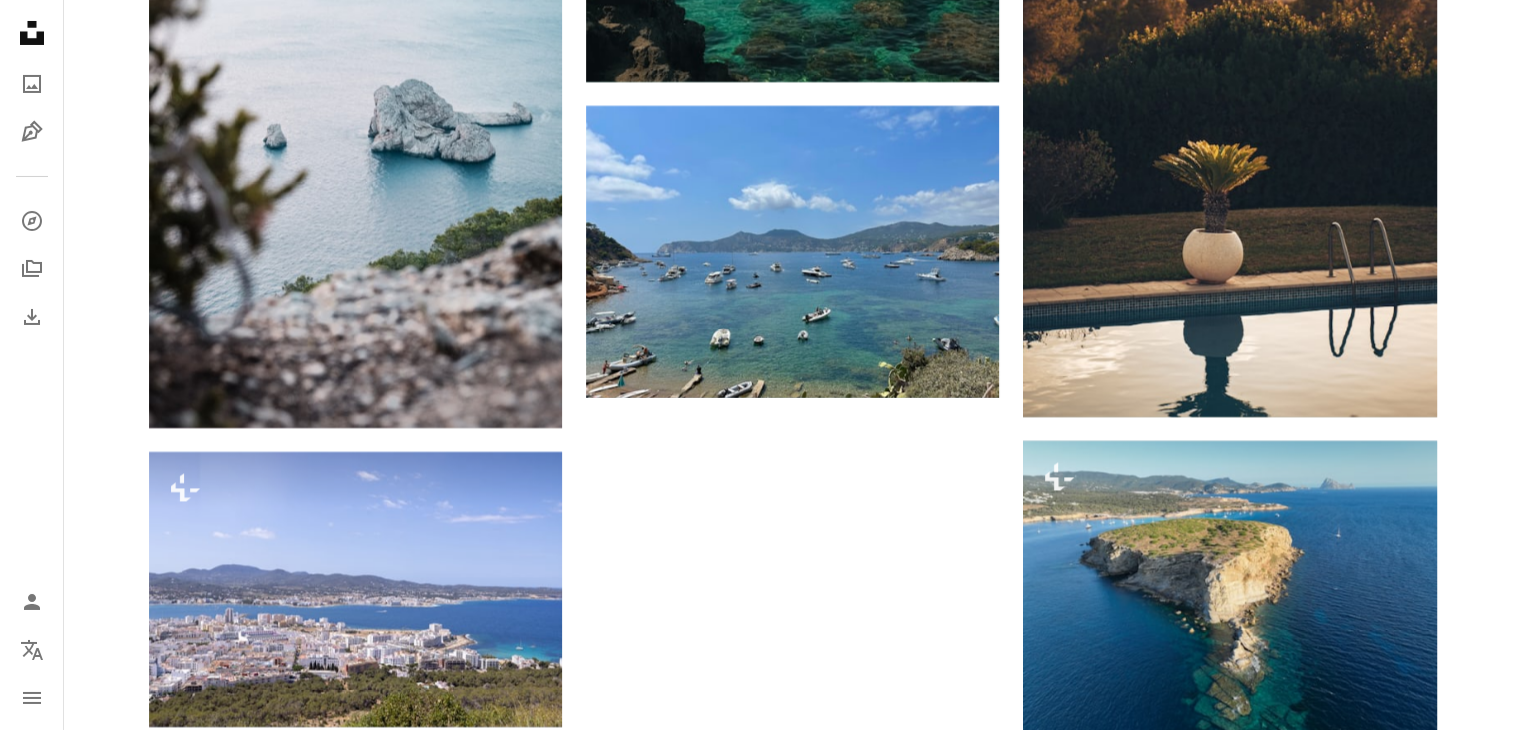 scroll, scrollTop: 15100, scrollLeft: 0, axis: vertical 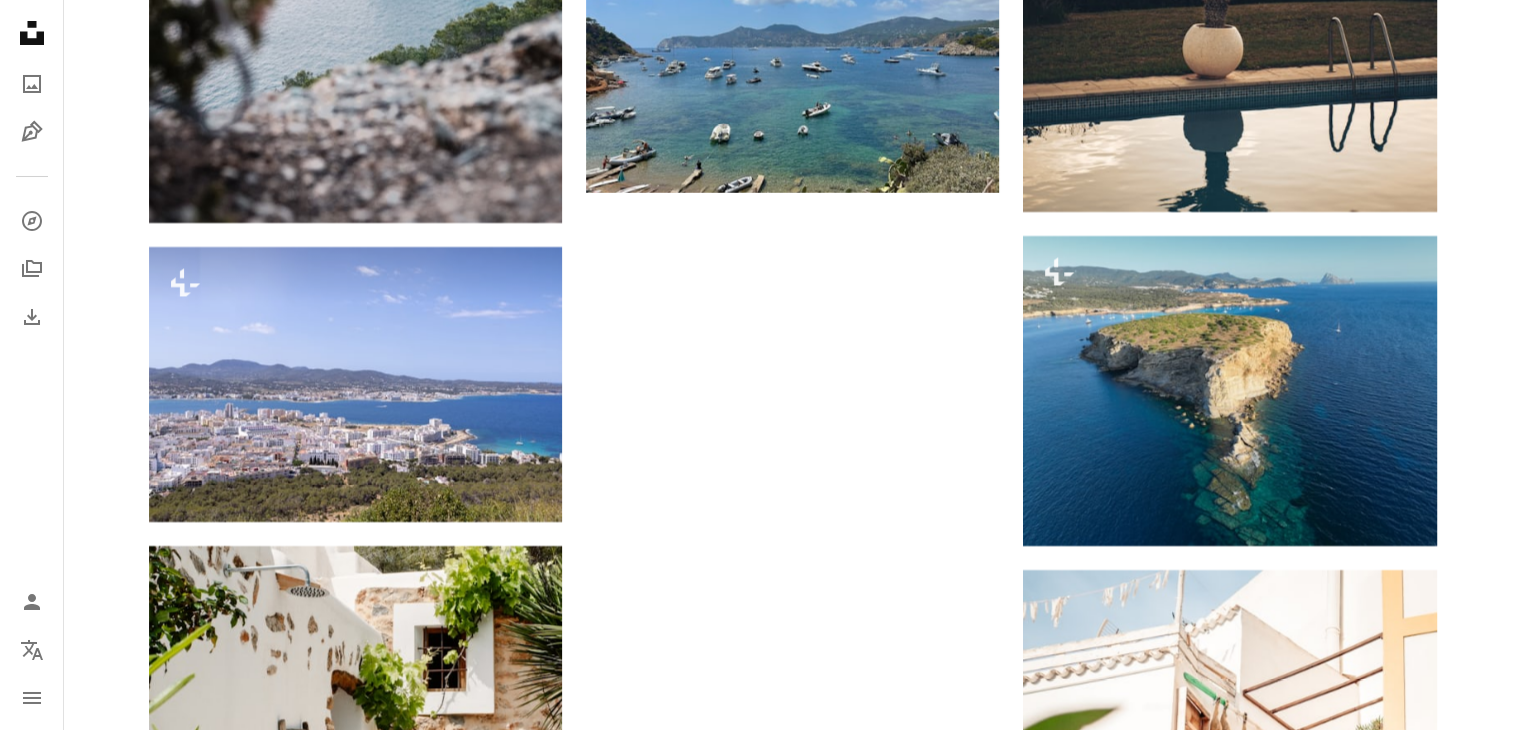click on "Load more" at bounding box center [793, 1981] 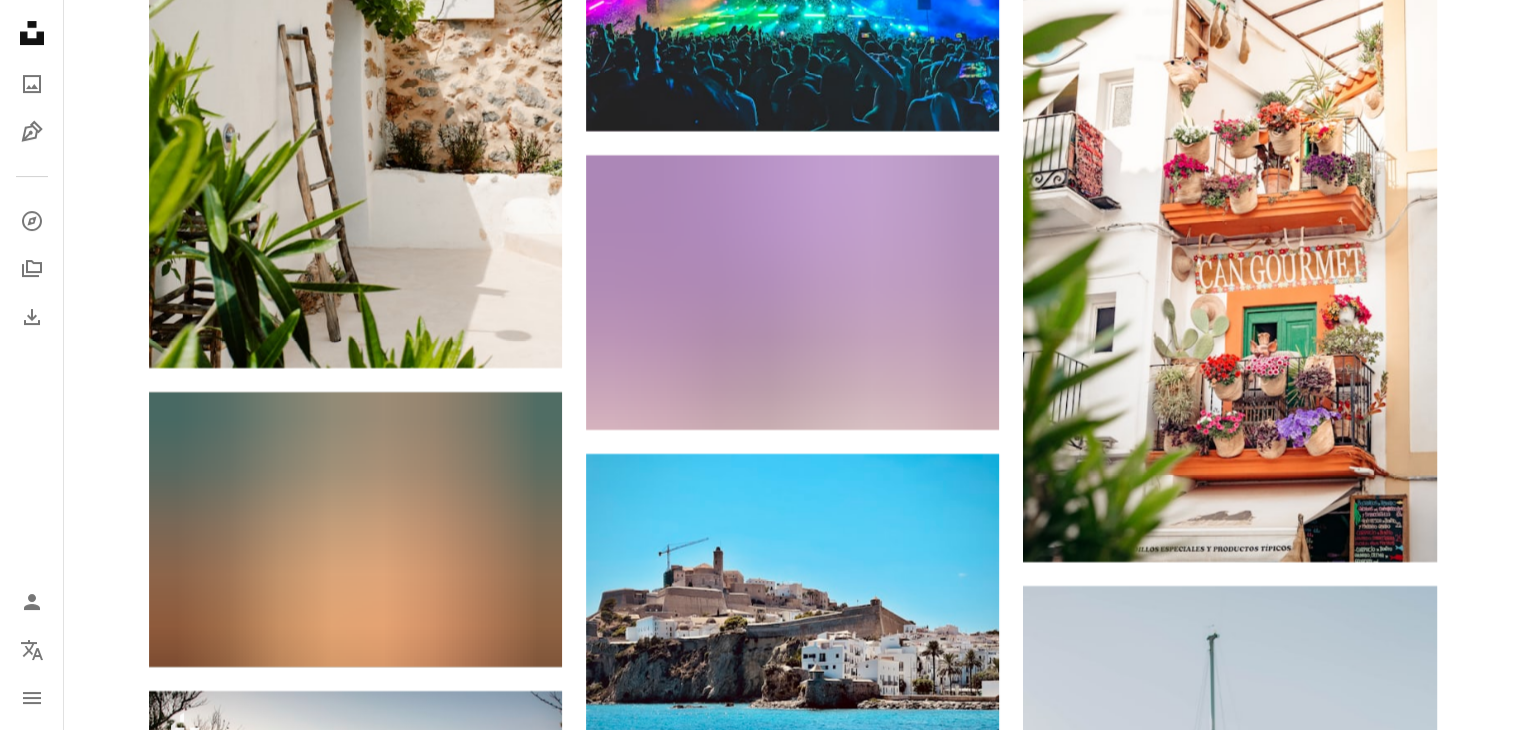 scroll, scrollTop: 15800, scrollLeft: 0, axis: vertical 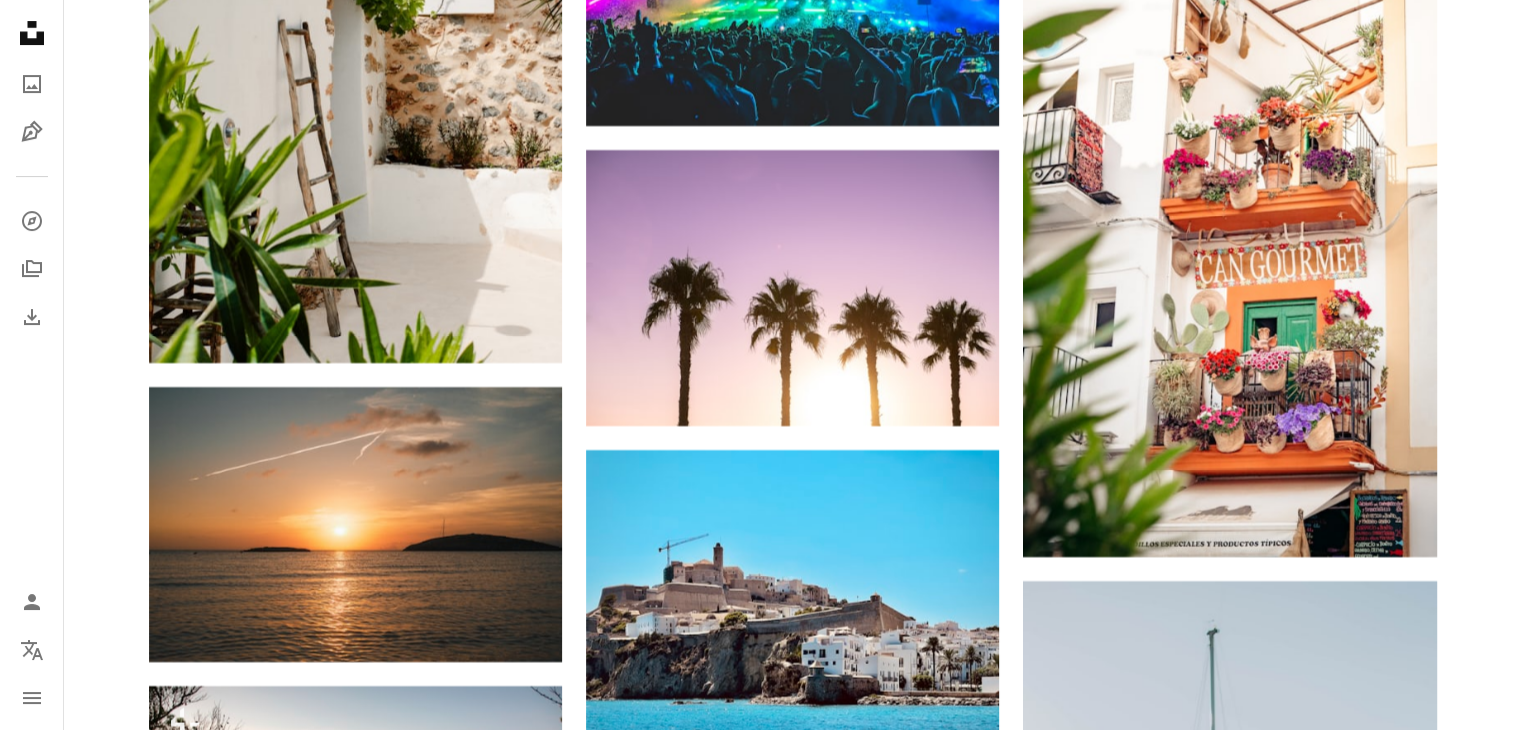click at bounding box center (355, 1101) 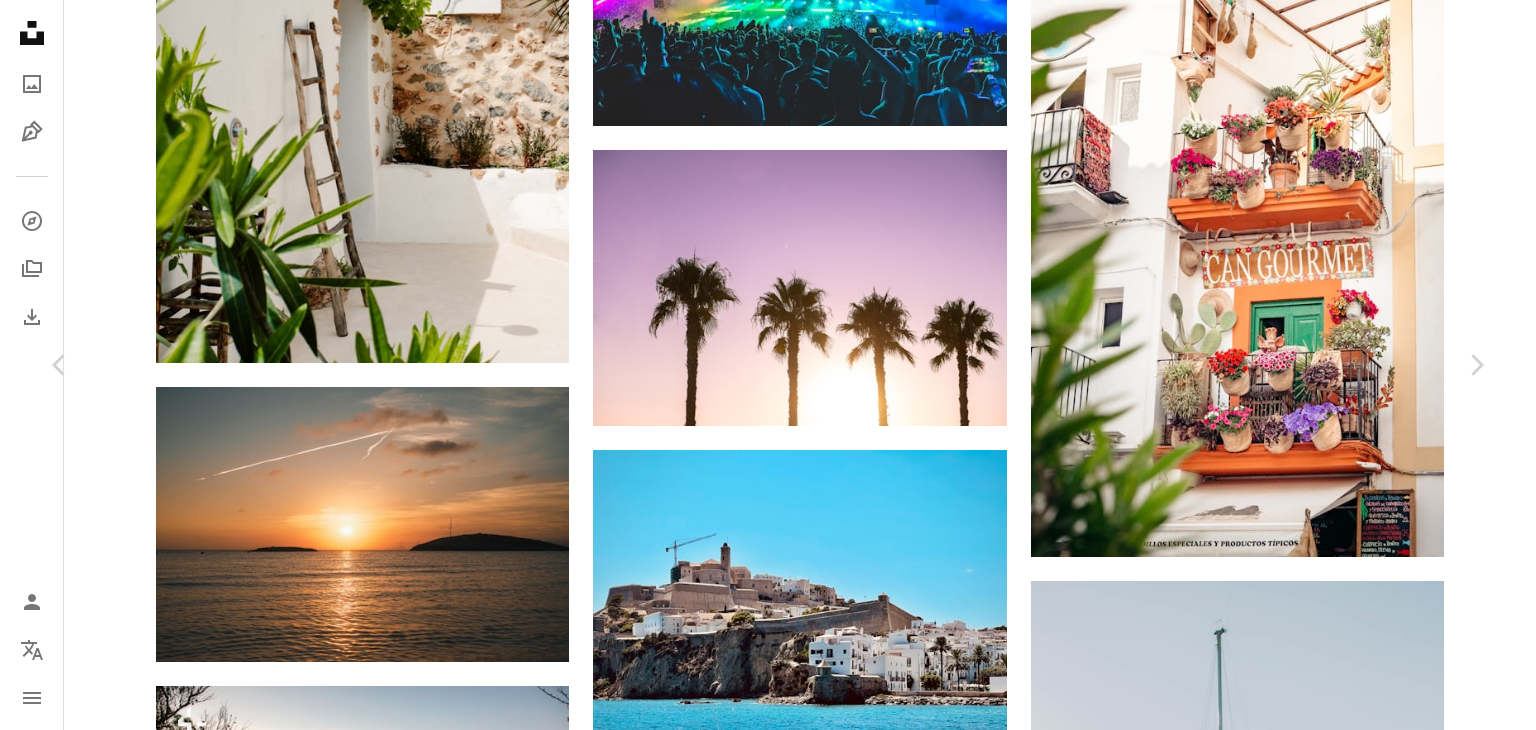 click on "An X shape Chevron left Chevron right [FIRST] [LAST] Available for hire A checkmark inside of a circle A heart A plus sign Download free Chevron down Zoom in Views 72,880 Downloads 980 A forward-right arrow Share Info icon Info More Actions Follow my IG: https://.instagram.com/[USERNAME]/ Buy me a coffee: https://www.buymeacoffee.com/[USERNAME] A map marker [CITY], [COUNTRY] Calendar outlined Published on October 18, 2022 Camera DJI, FC7303 Safety Free to use under the Unsplash License beach sea photography boat spain yacht drone ibiza panorama landscape nature drone shot yachting slow life high life land scenery island outdoors coast cliff Free images Browse premium related images on iStock | Save 20% with code UNSPLASH20 Related images A heart A plus sign [USERNAME] Available for hire A checkmark inside of a circle Arrow pointing down Plus sign for Unsplash+ A heart A plus sign [FIRST] [LAST] For Unsplash+ A lock Download A heart A plus sign [FIRST] Available for hire A checkmark inside of a circle For" at bounding box center (768, 4431) 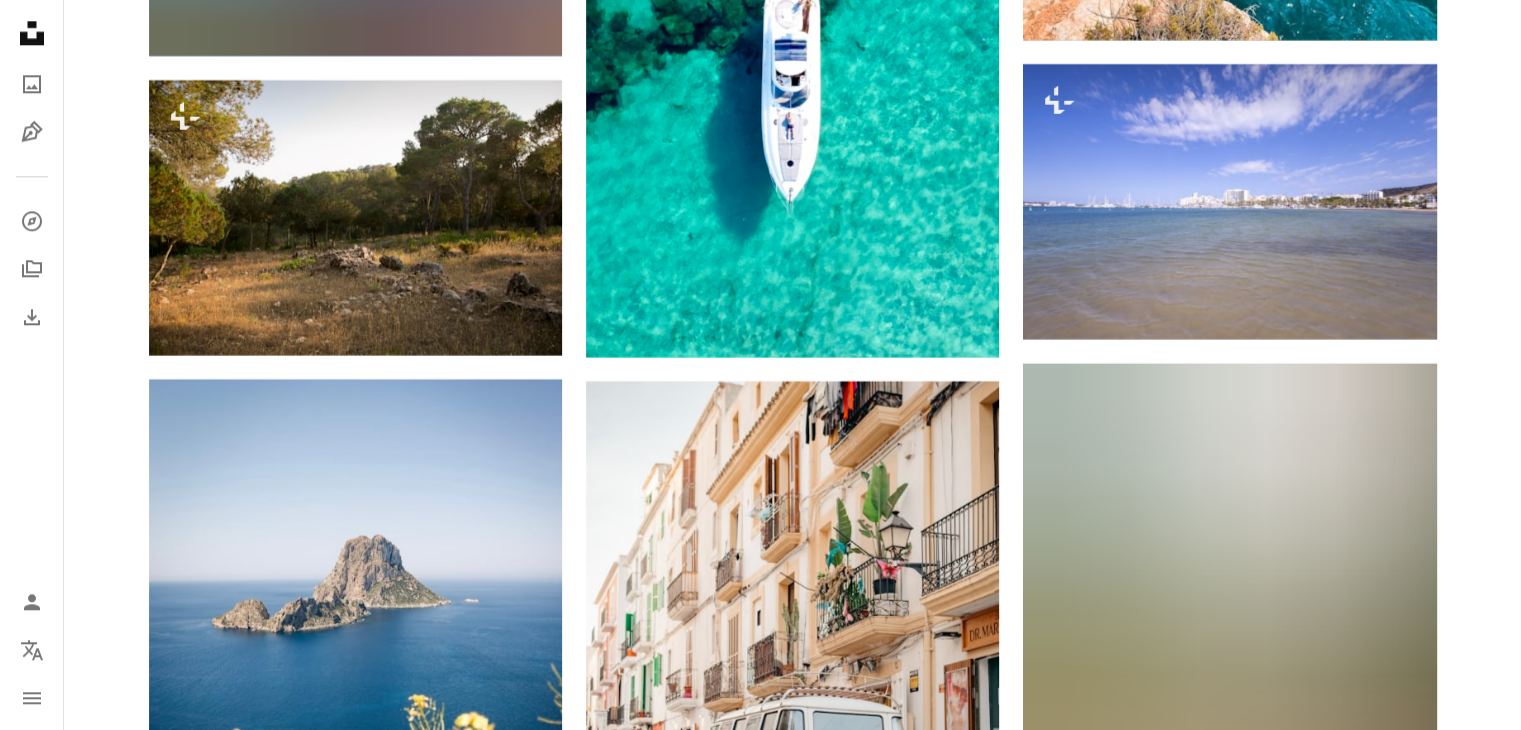 scroll, scrollTop: 17800, scrollLeft: 0, axis: vertical 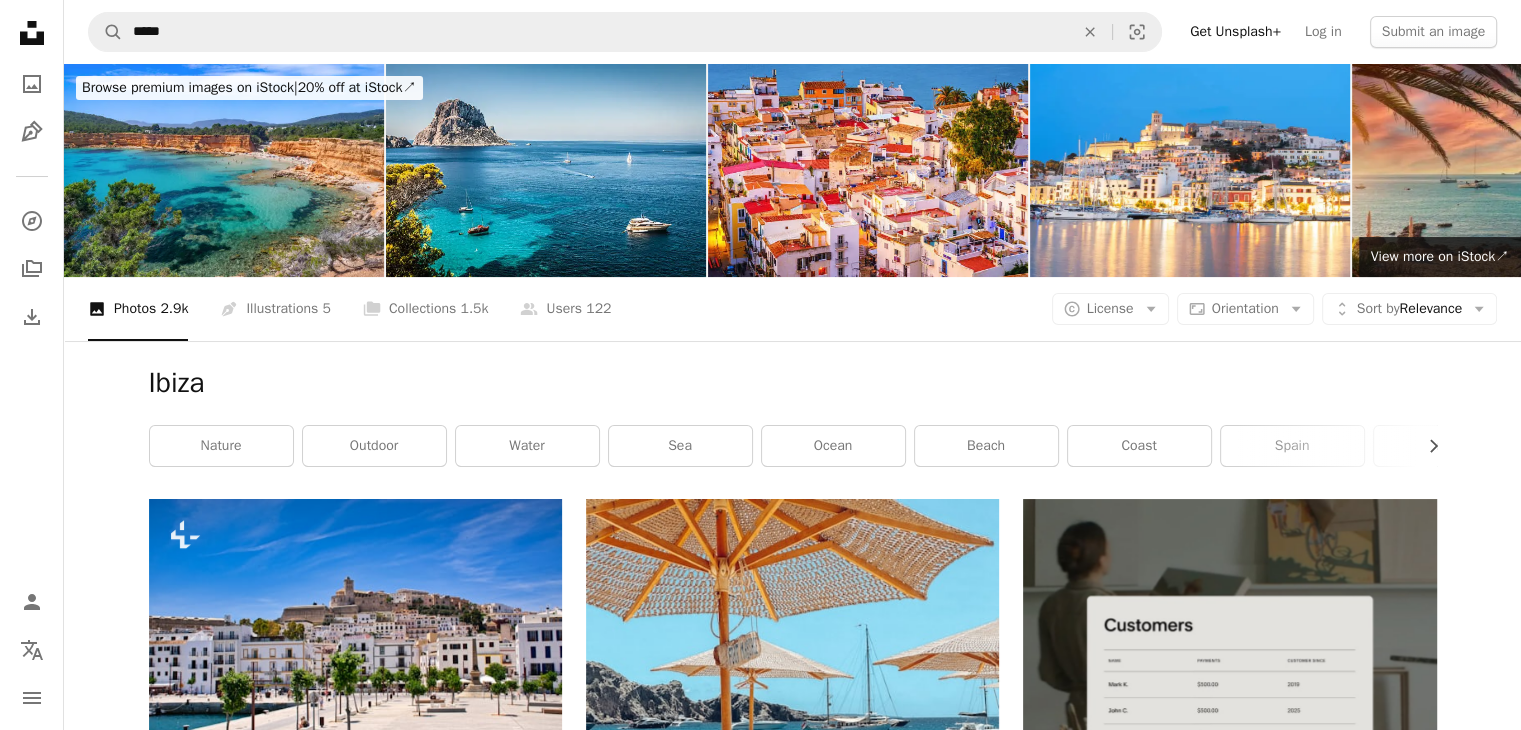 drag, startPoint x: 1490, startPoint y: 454, endPoint x: 583, endPoint y: 4, distance: 1012.4964 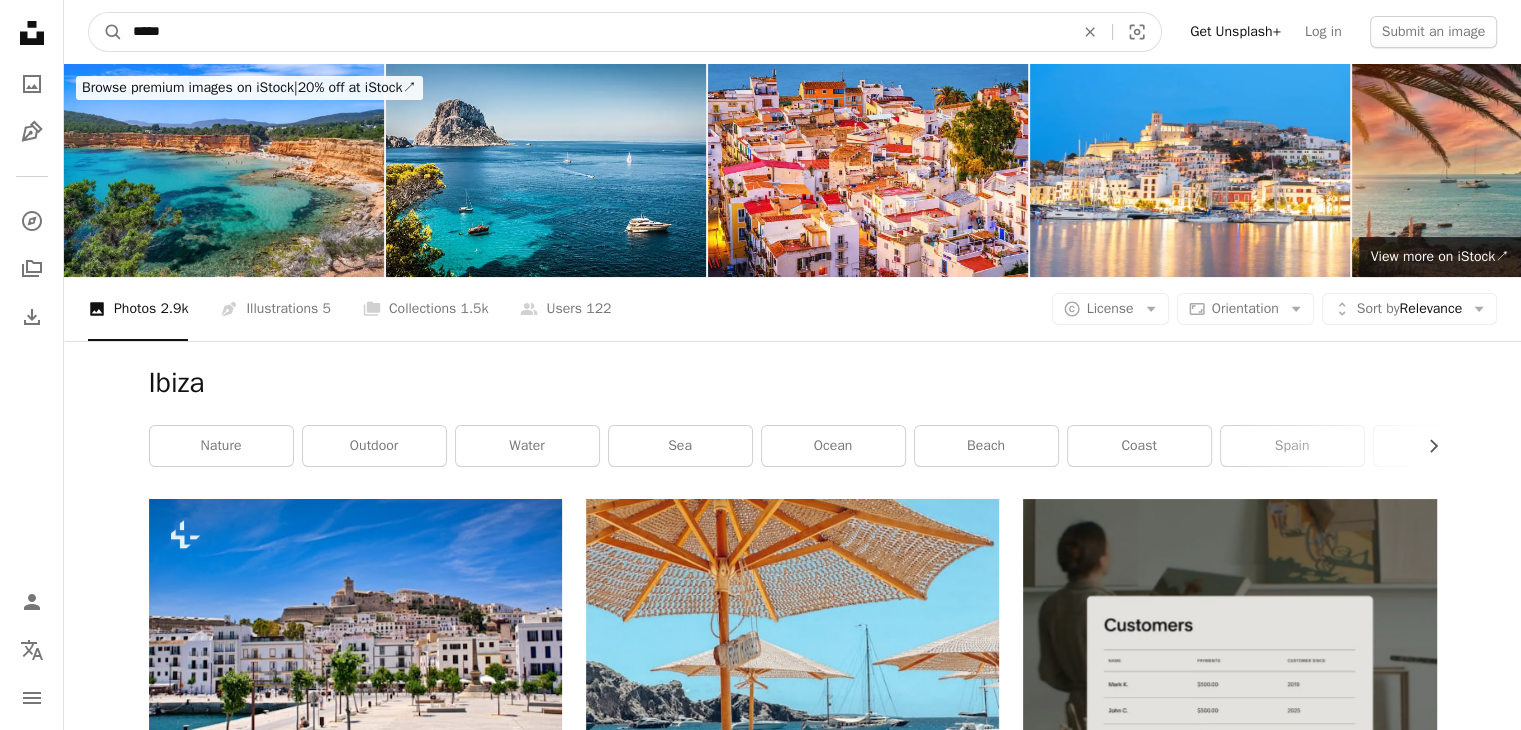 click on "*****" at bounding box center [595, 32] 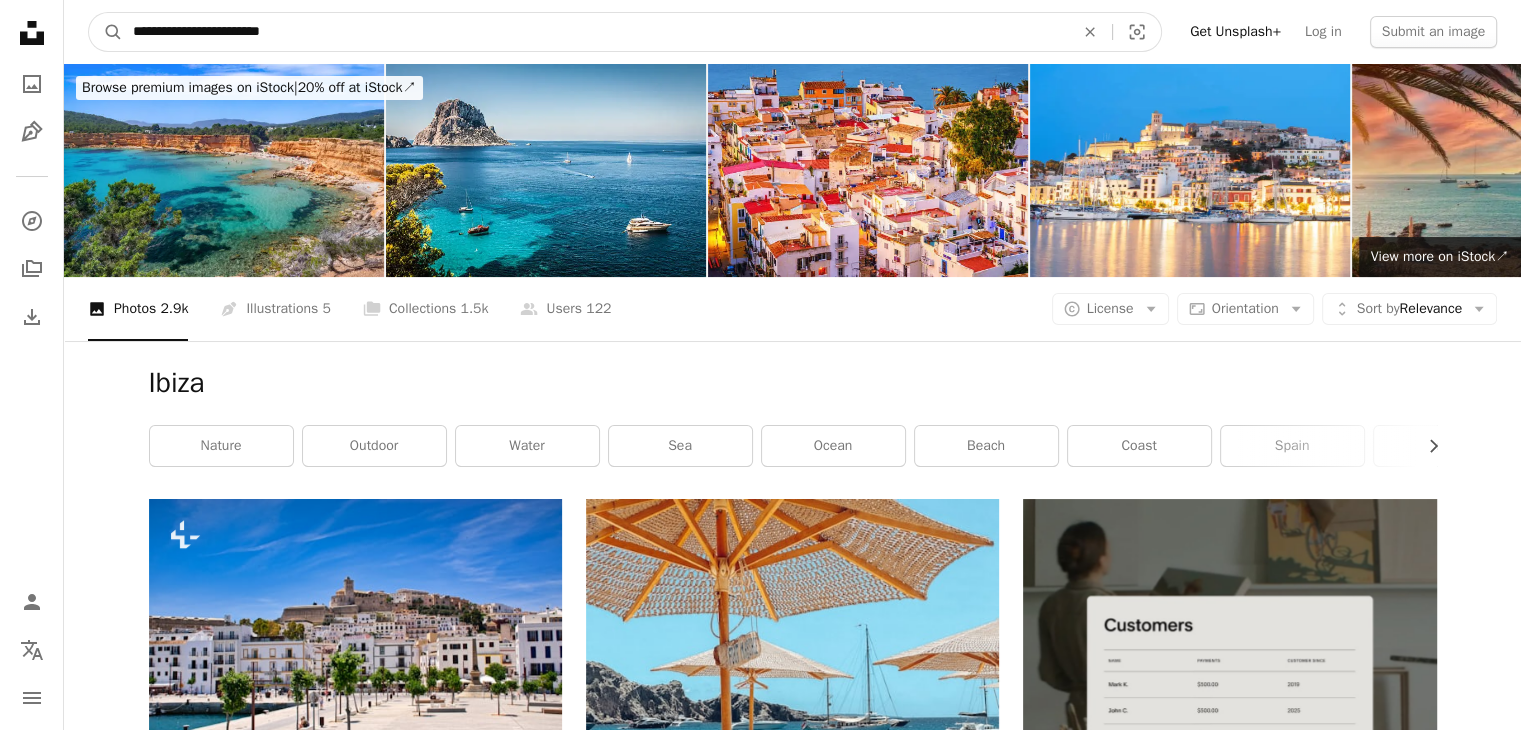 type on "**********" 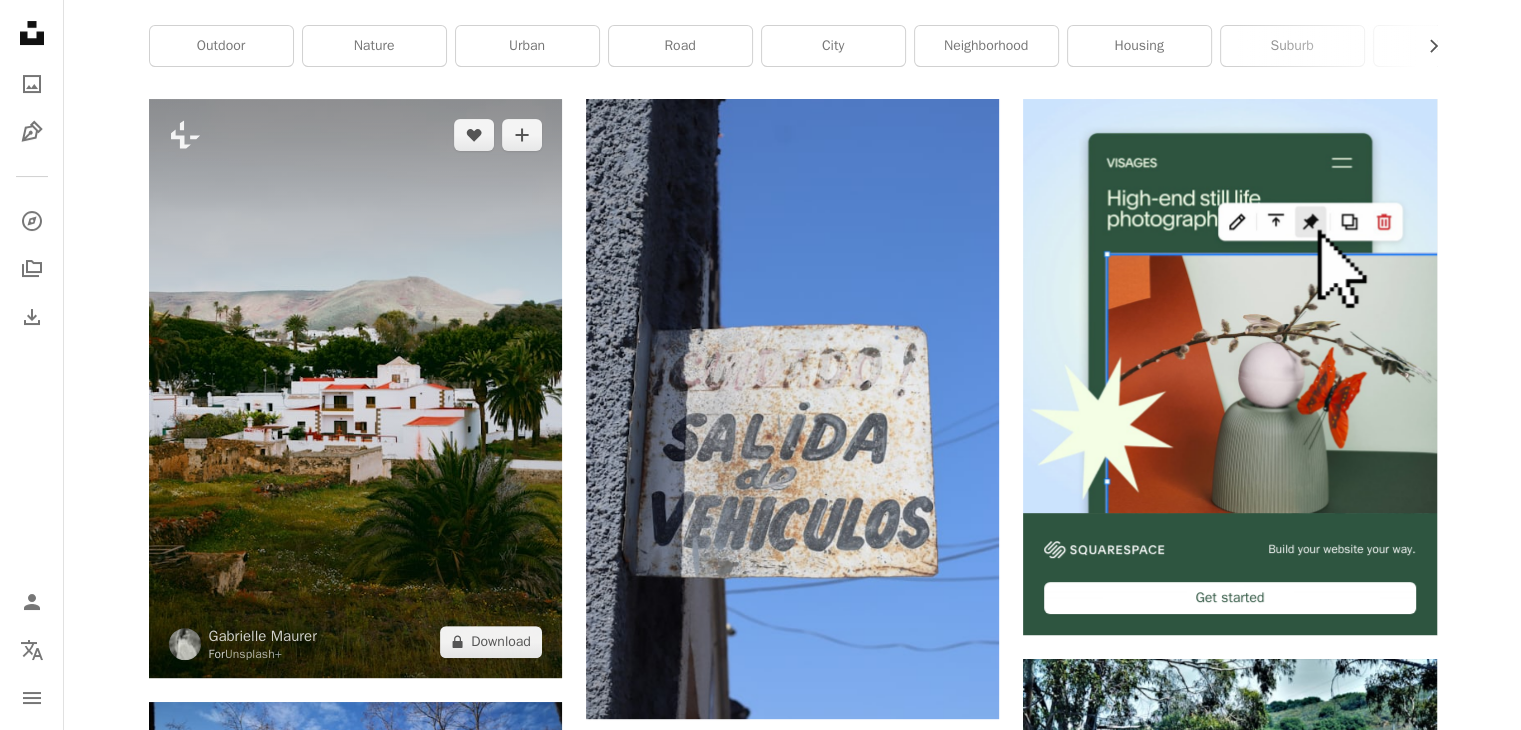 scroll, scrollTop: 0, scrollLeft: 0, axis: both 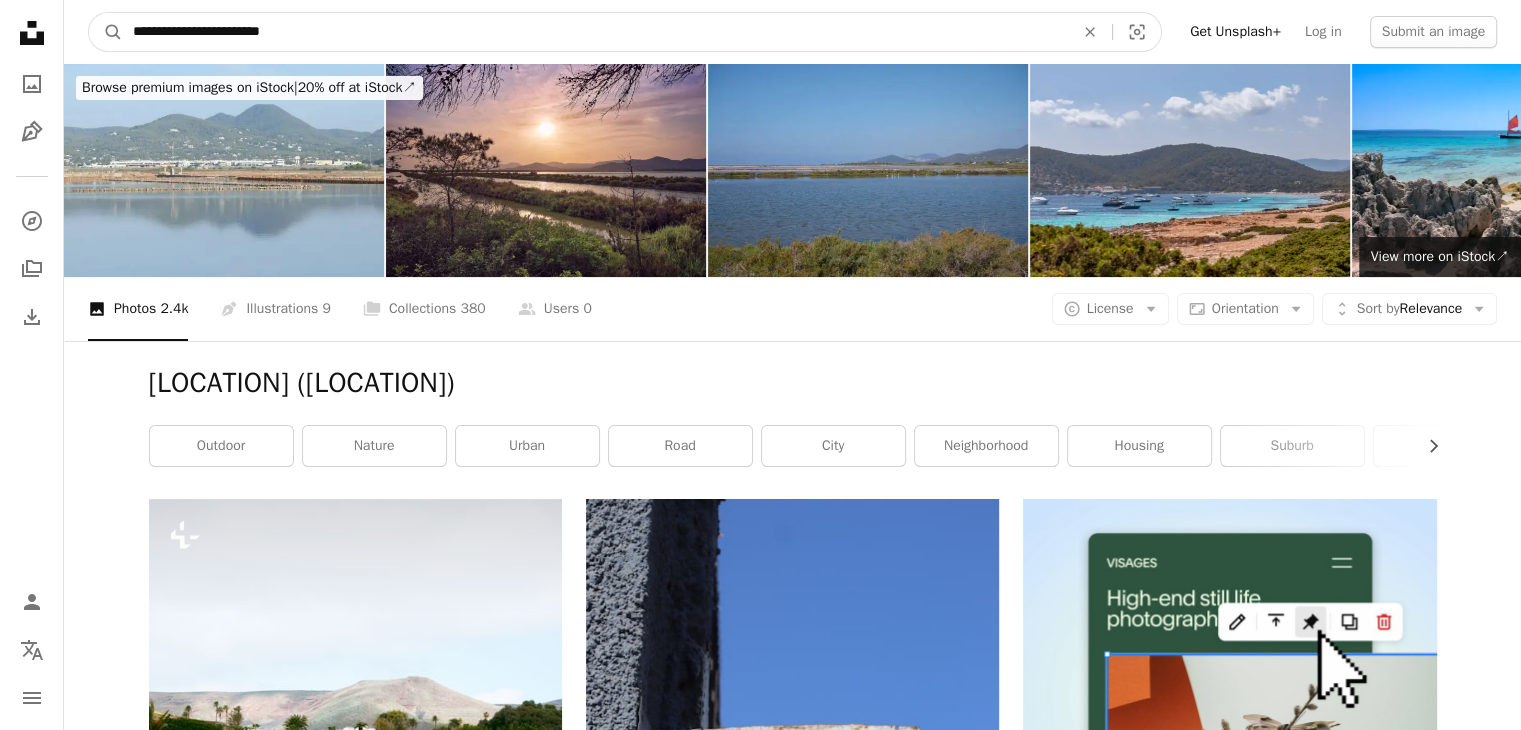 drag, startPoint x: 202, startPoint y: 29, endPoint x: 580, endPoint y: 20, distance: 378.10712 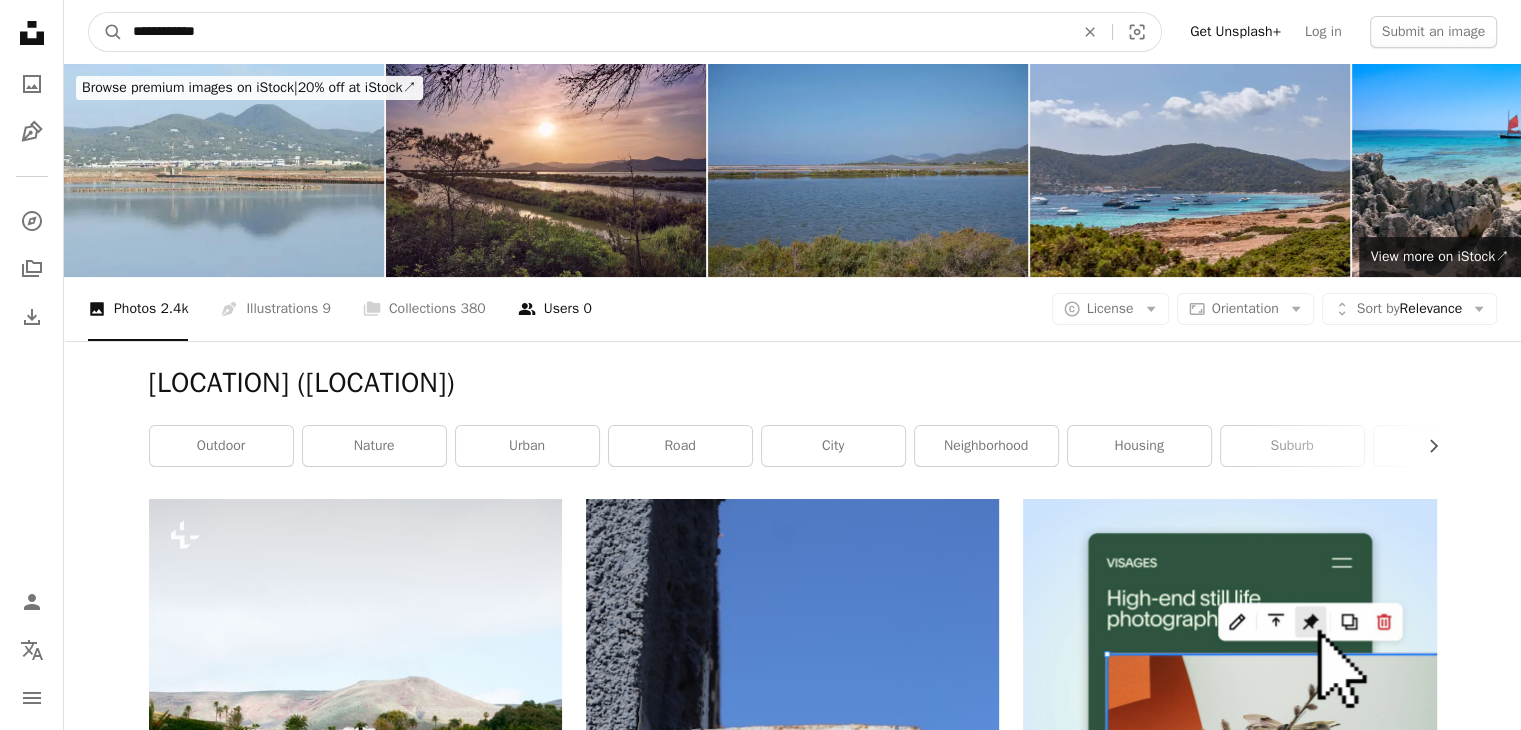 type on "**********" 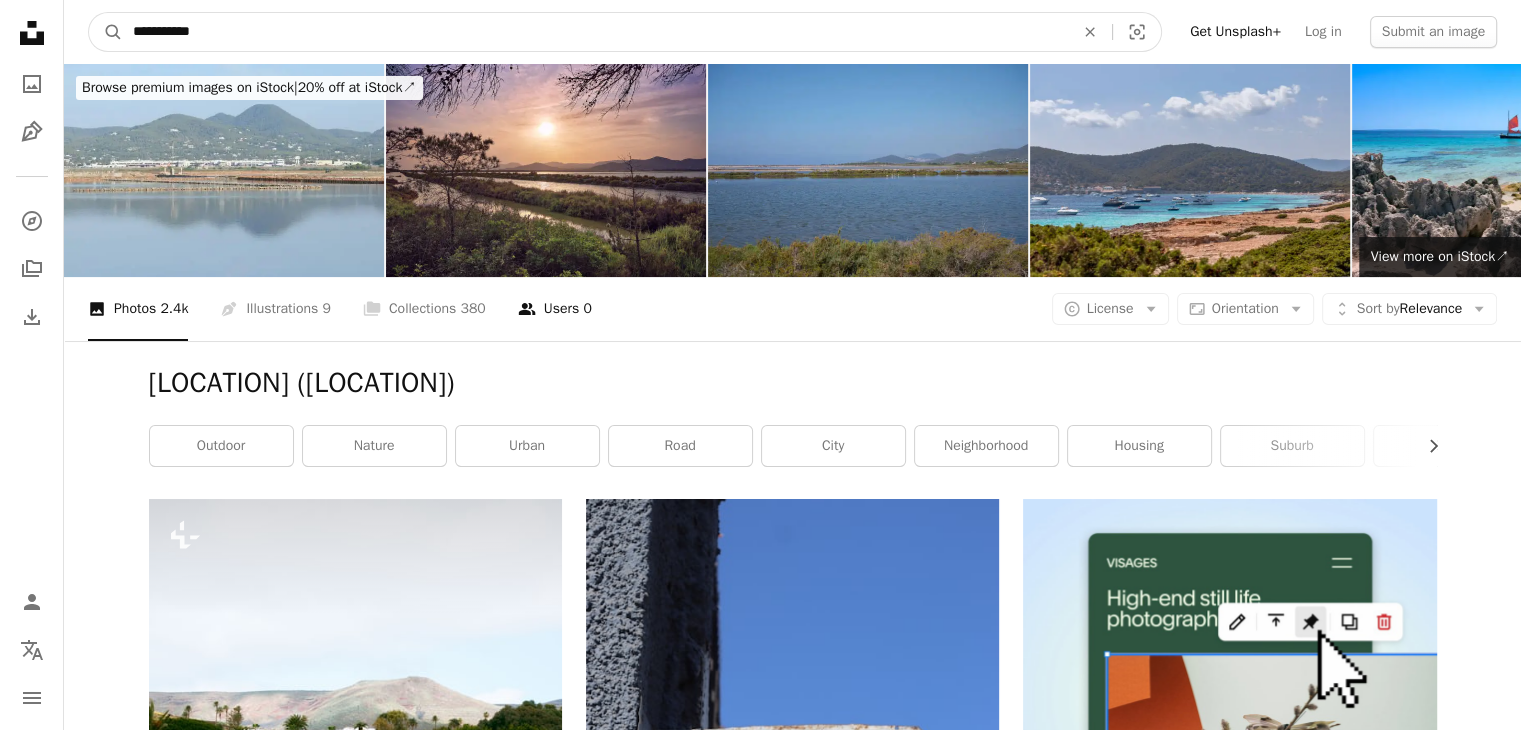 click on "A magnifying glass" at bounding box center (106, 32) 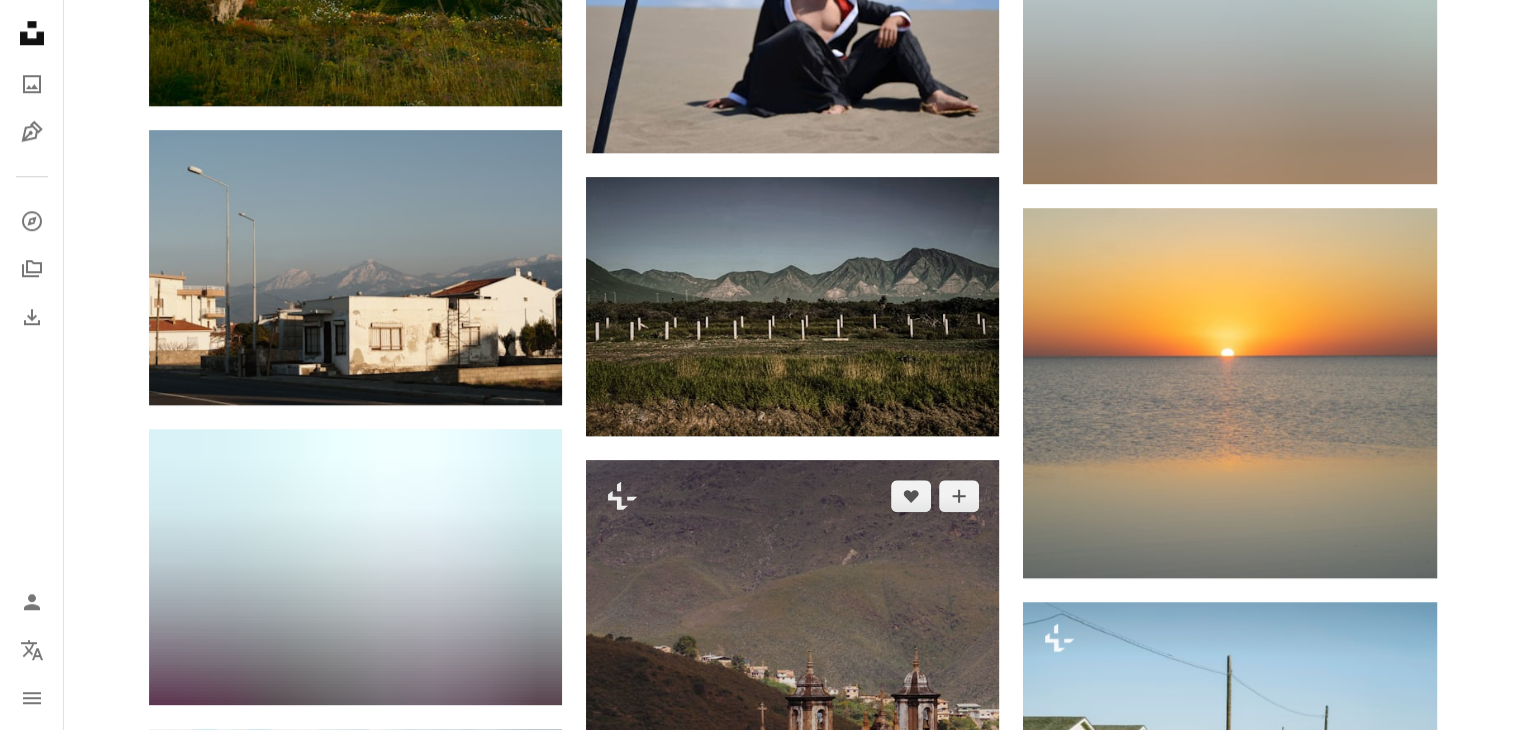 scroll, scrollTop: 2000, scrollLeft: 0, axis: vertical 